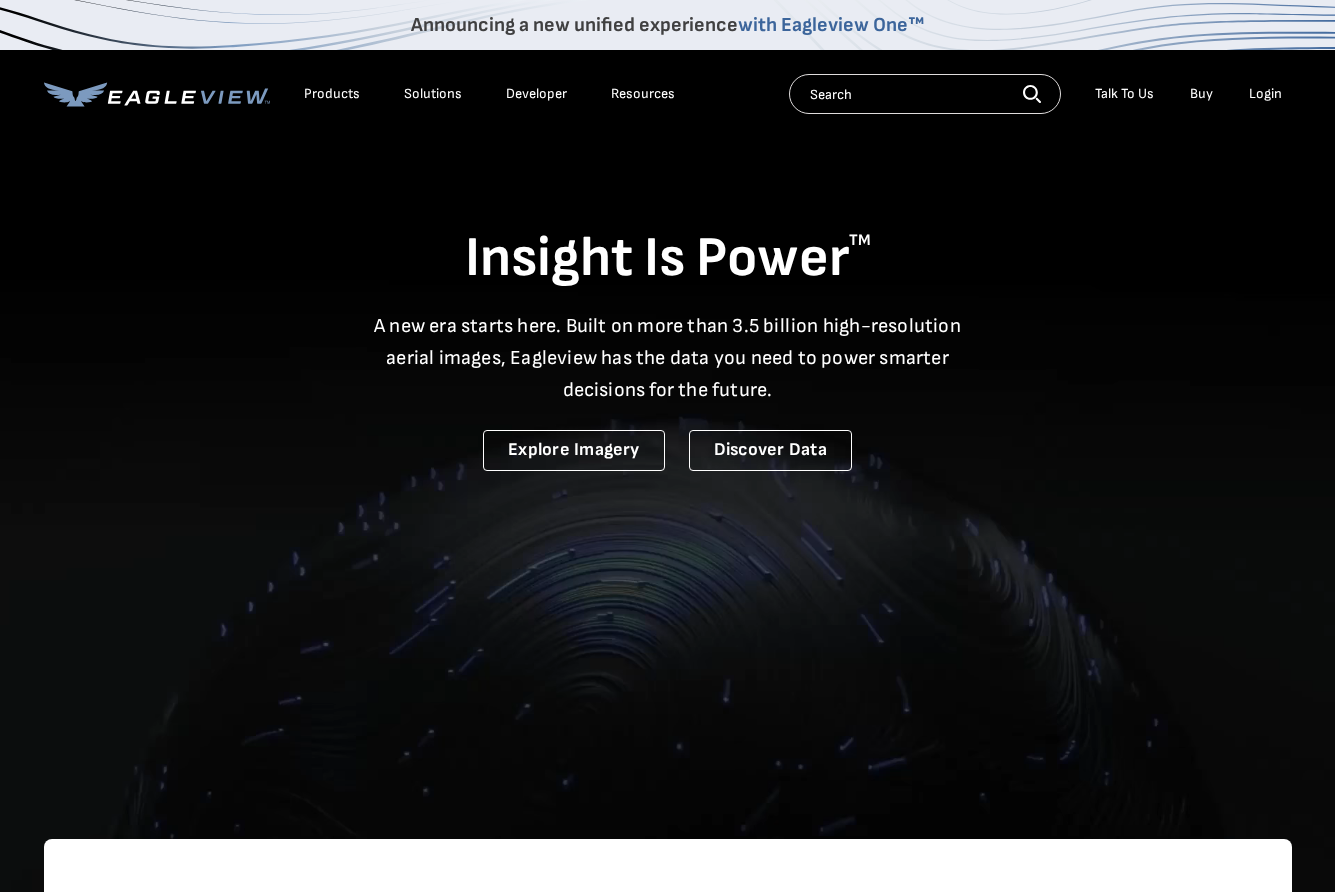 scroll, scrollTop: 0, scrollLeft: 0, axis: both 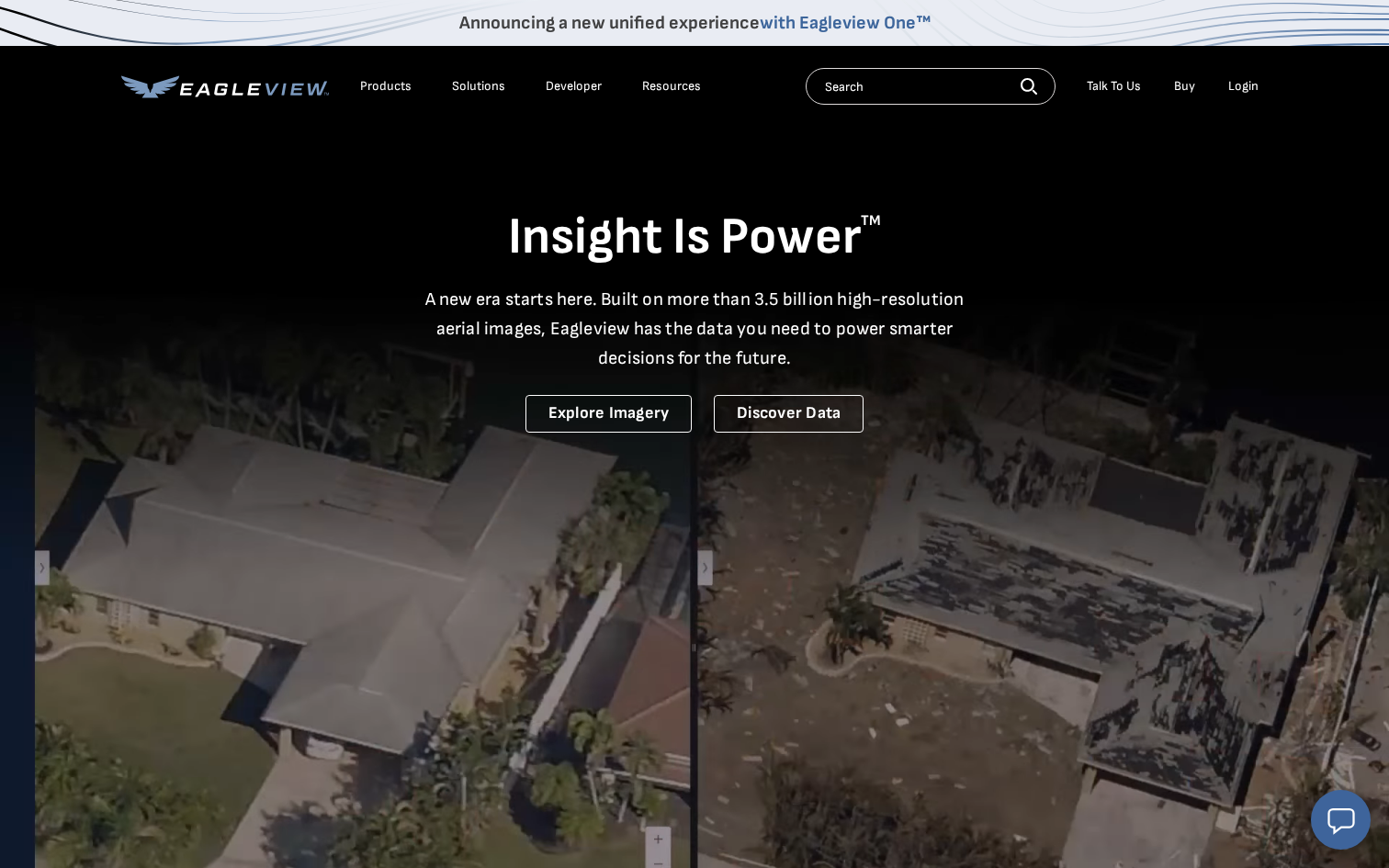 click on "Login" at bounding box center (1243, 86) 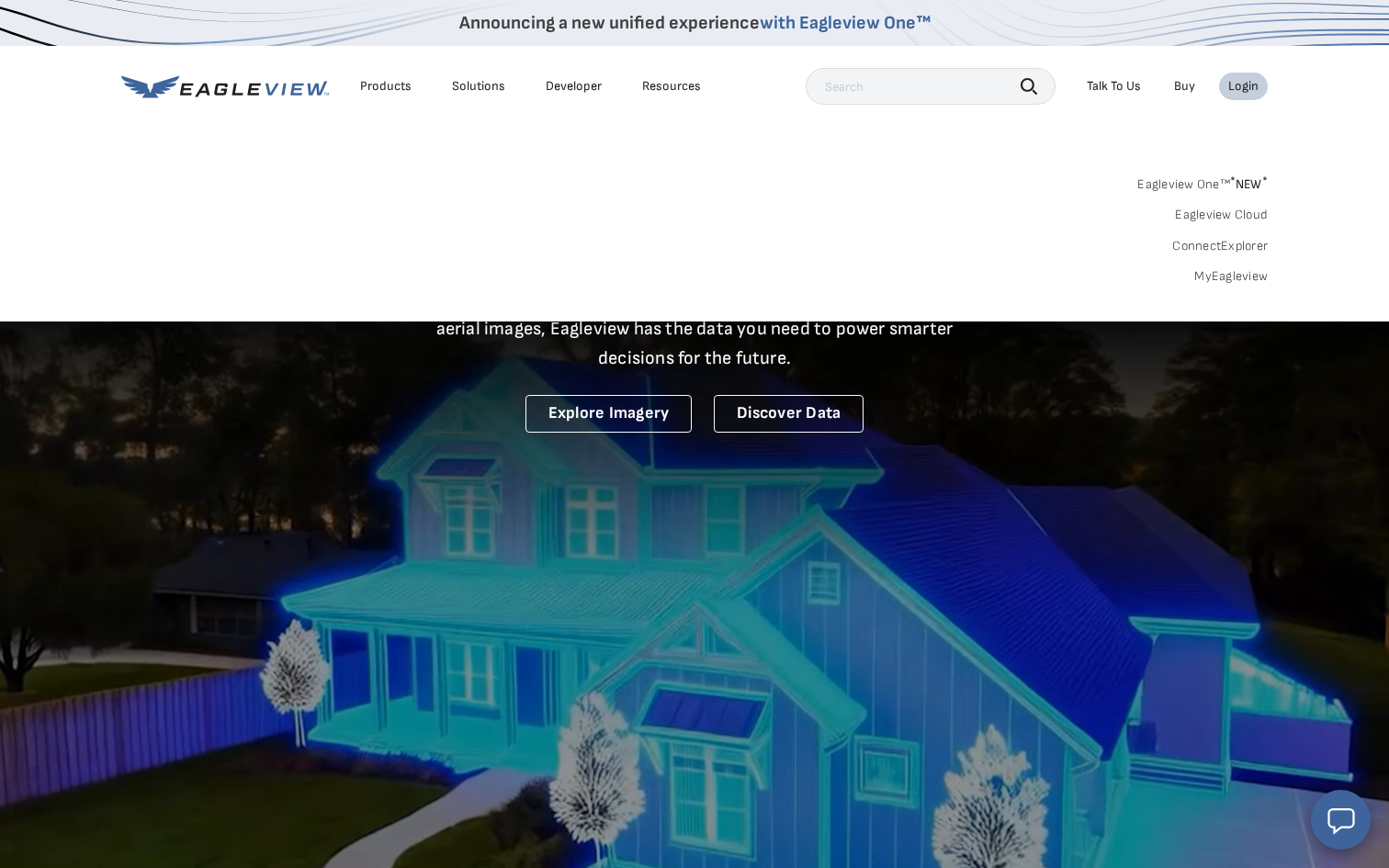 click on "MyEagleview" at bounding box center (1231, 276) 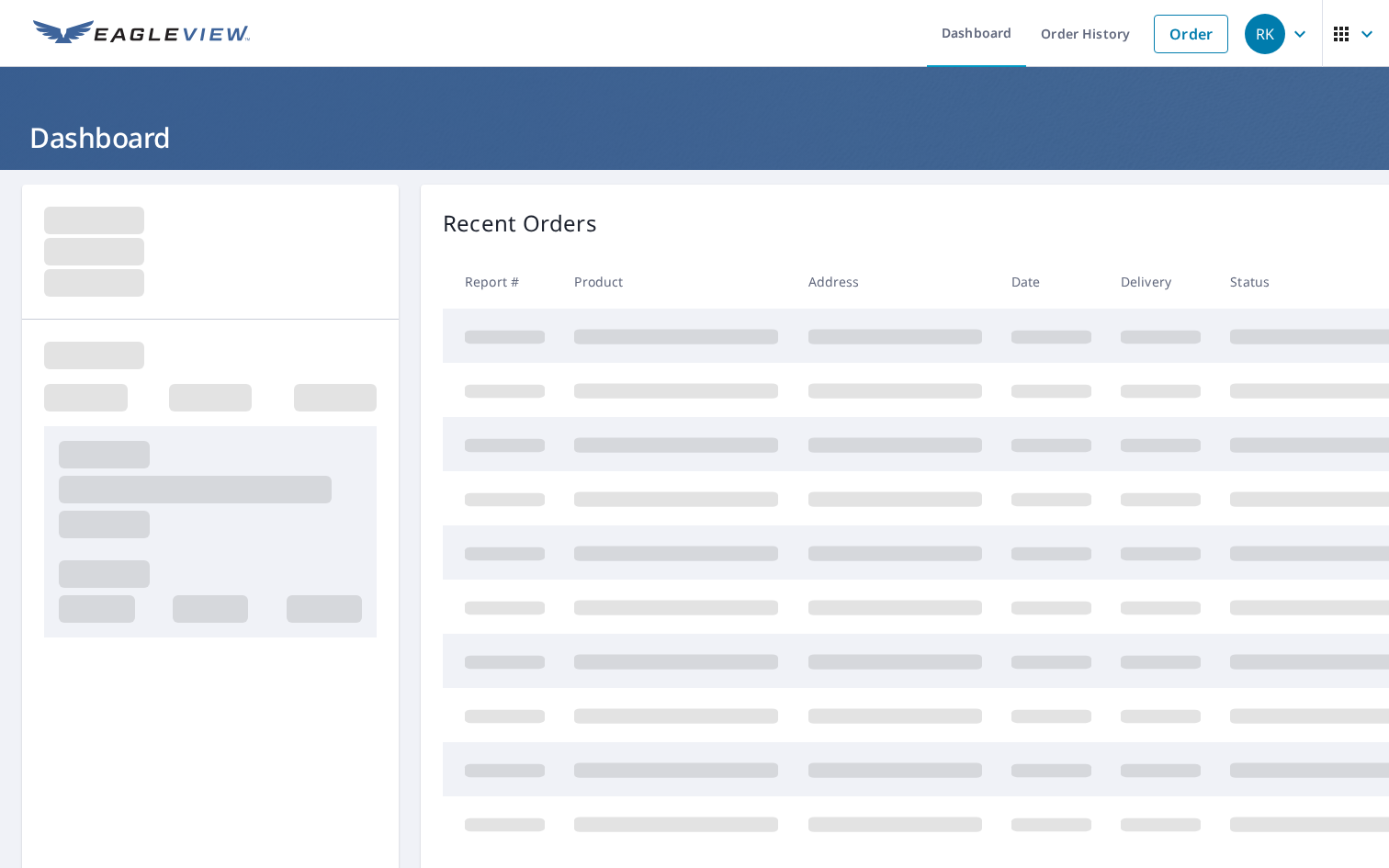 scroll, scrollTop: 0, scrollLeft: 0, axis: both 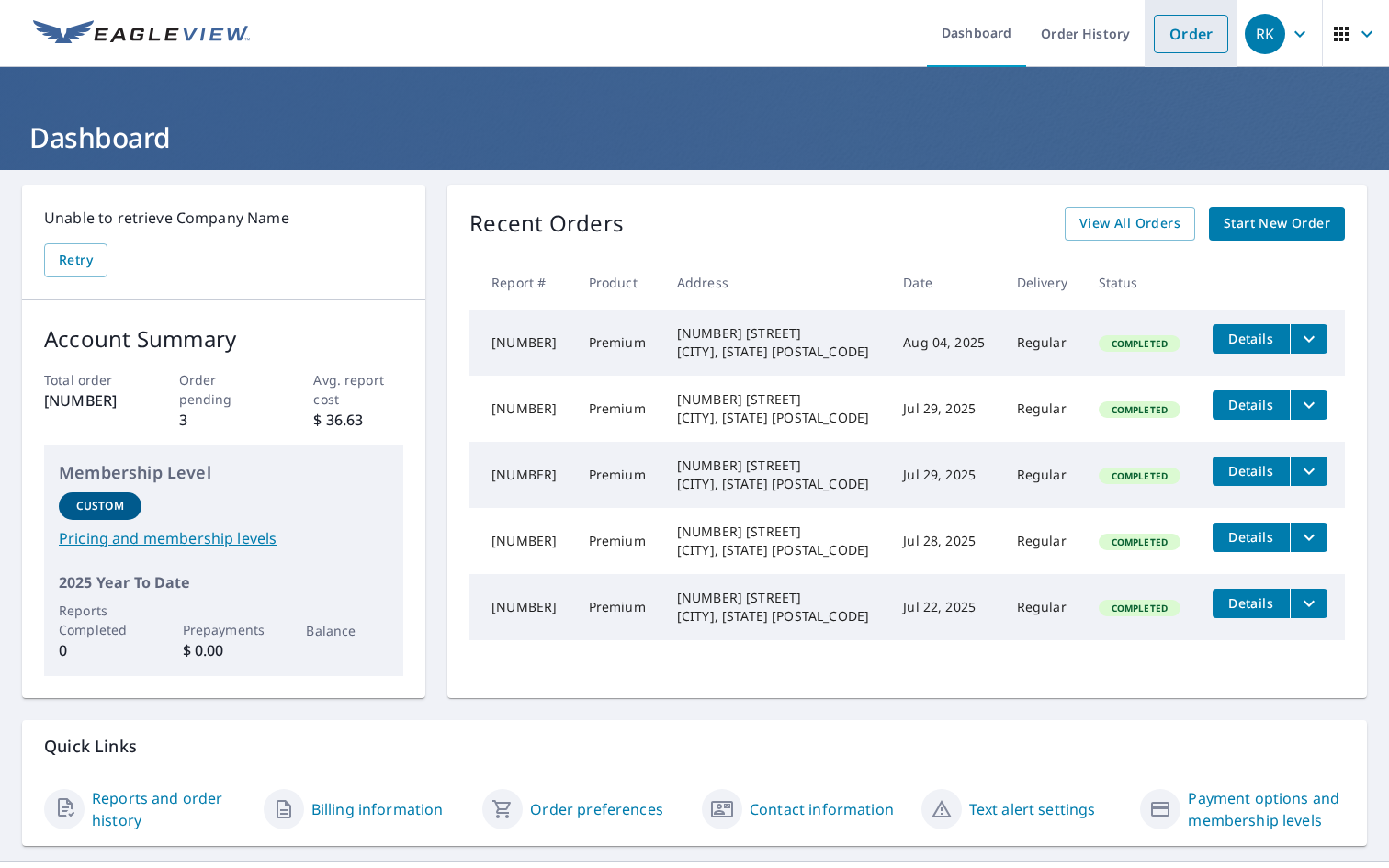 click on "Order" at bounding box center [1191, 34] 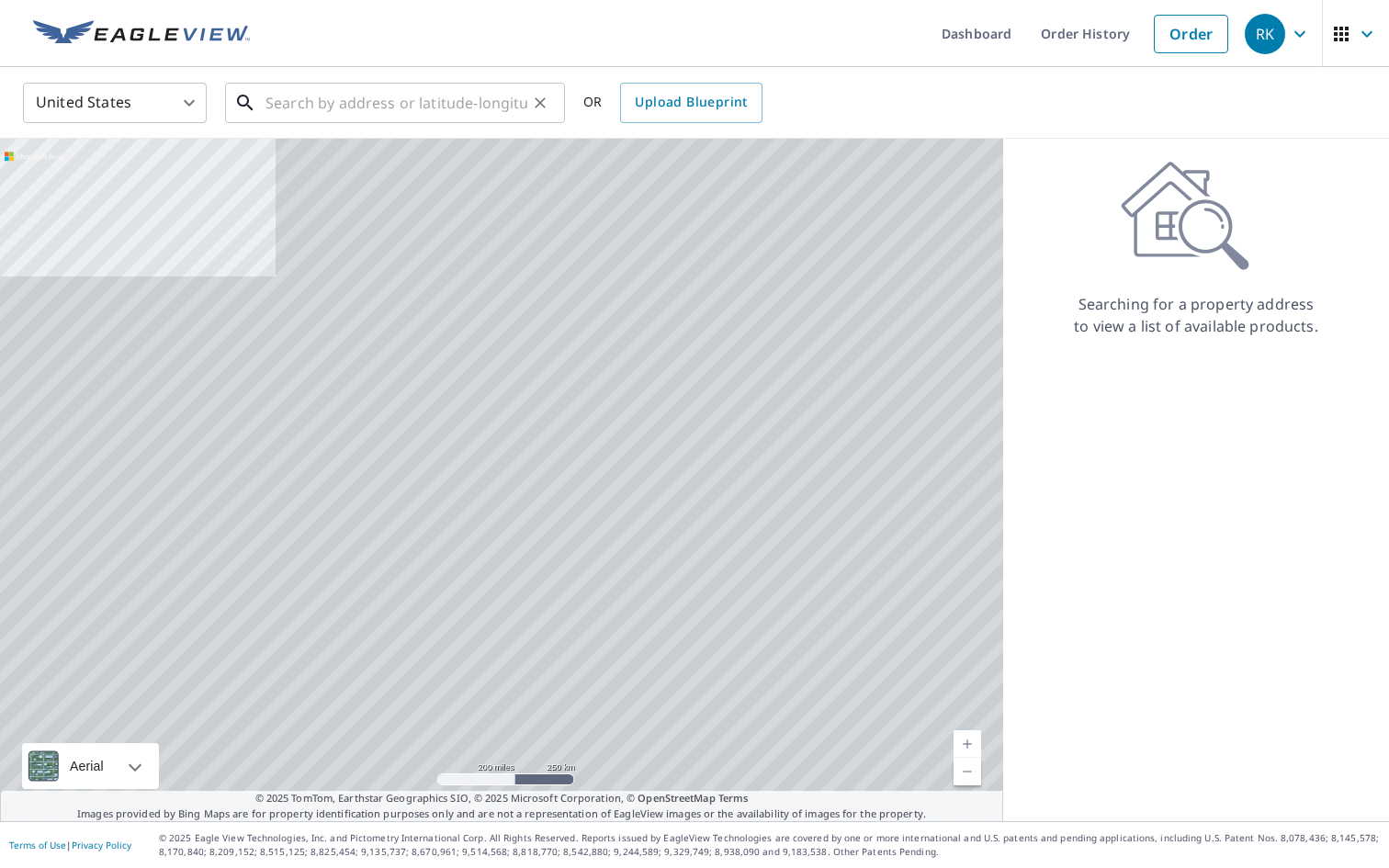 click at bounding box center (396, 103) 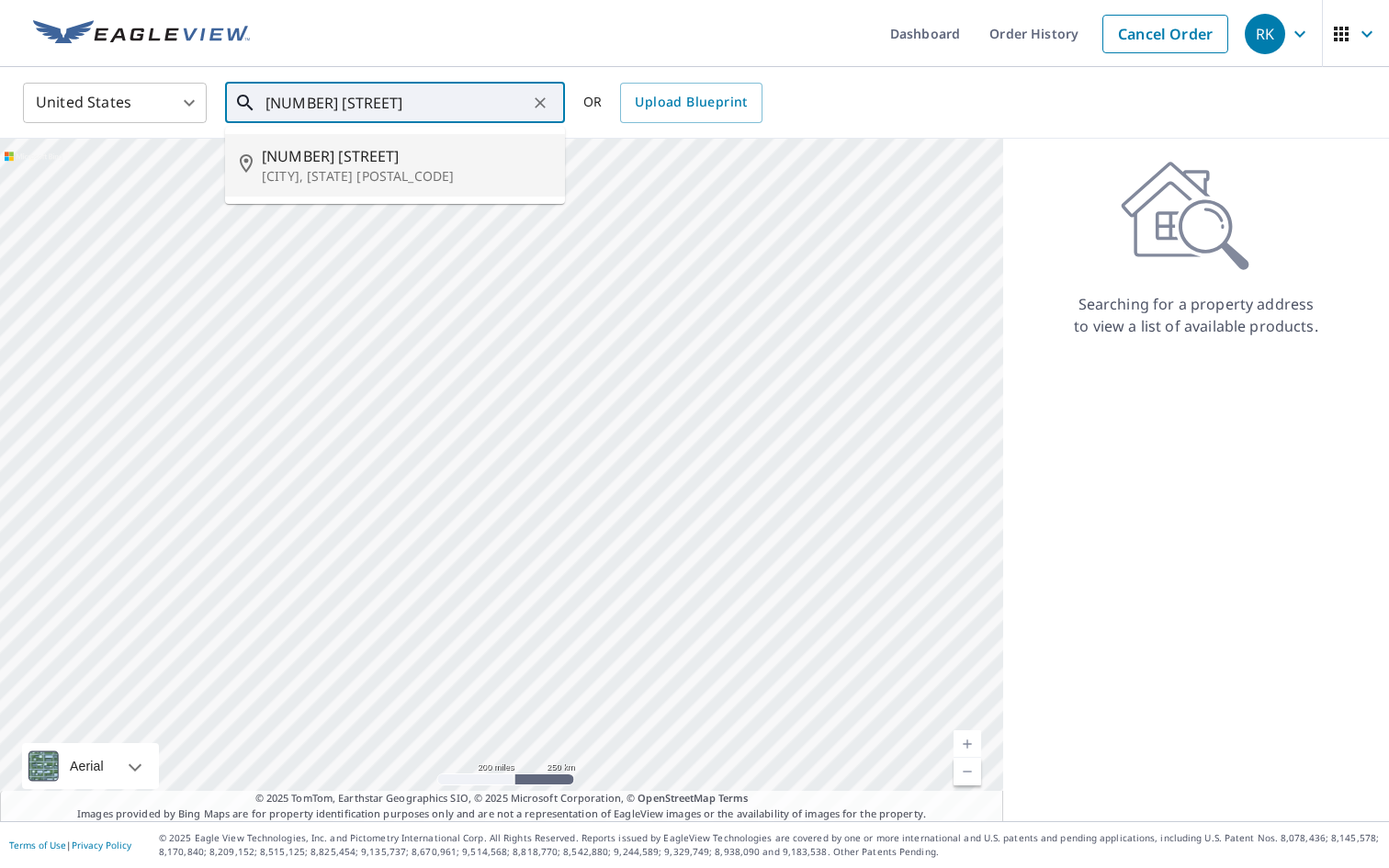 click on "2173 Como Park Blvd" at bounding box center [406, 156] 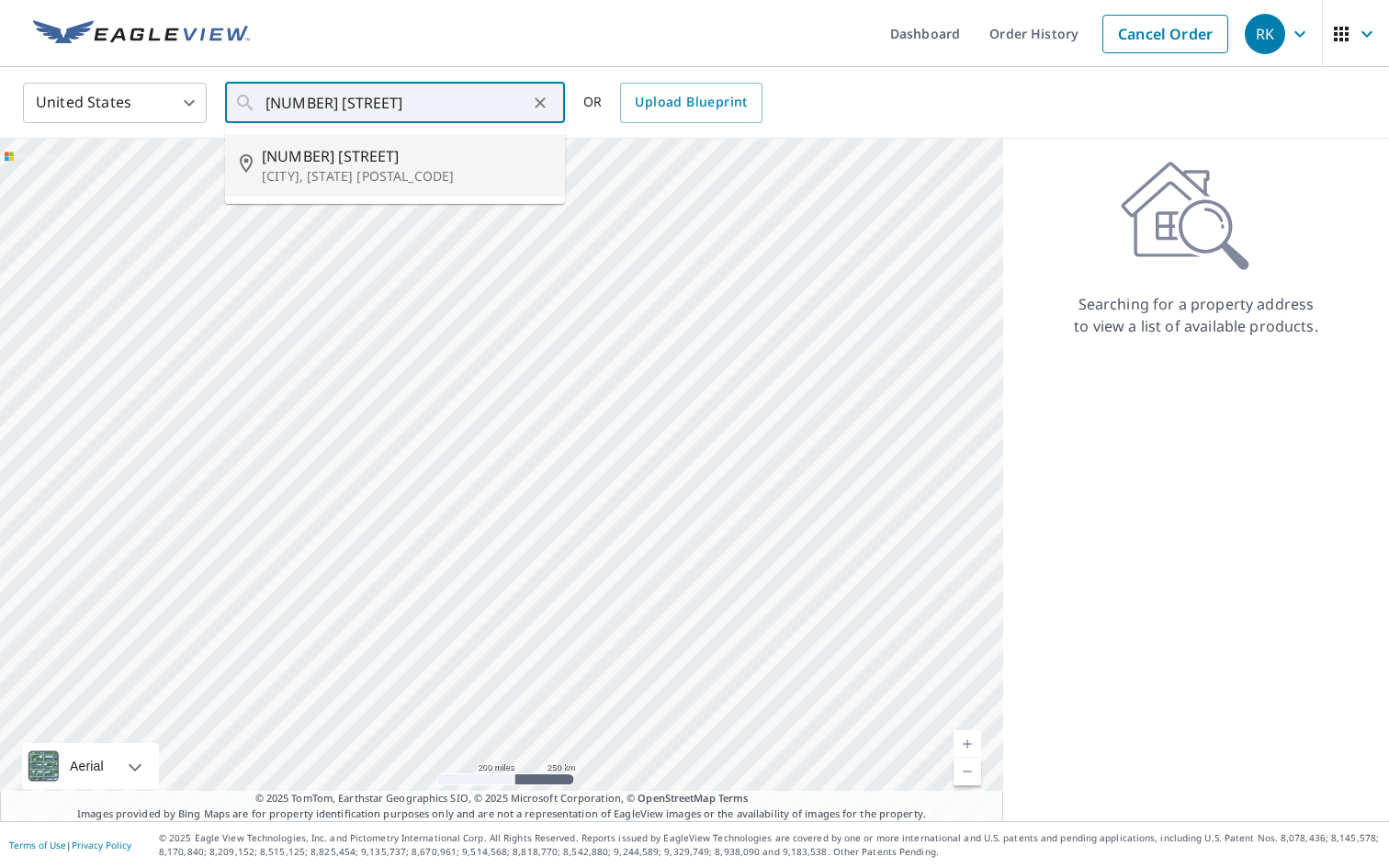 type on "2173 Como Park Blvd Lancaster, NY 14086" 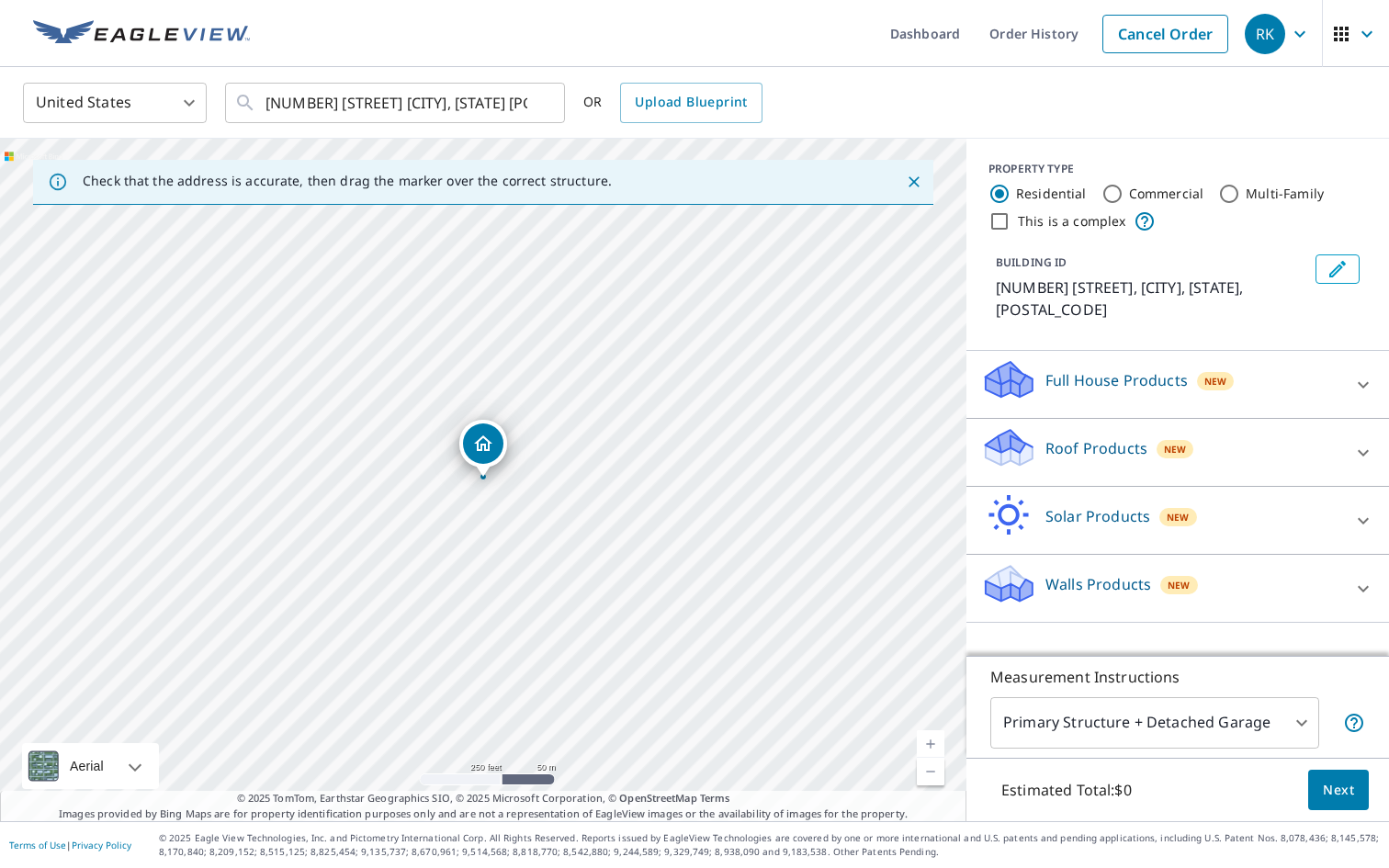 click on "Roof Products" at bounding box center (1096, 448) 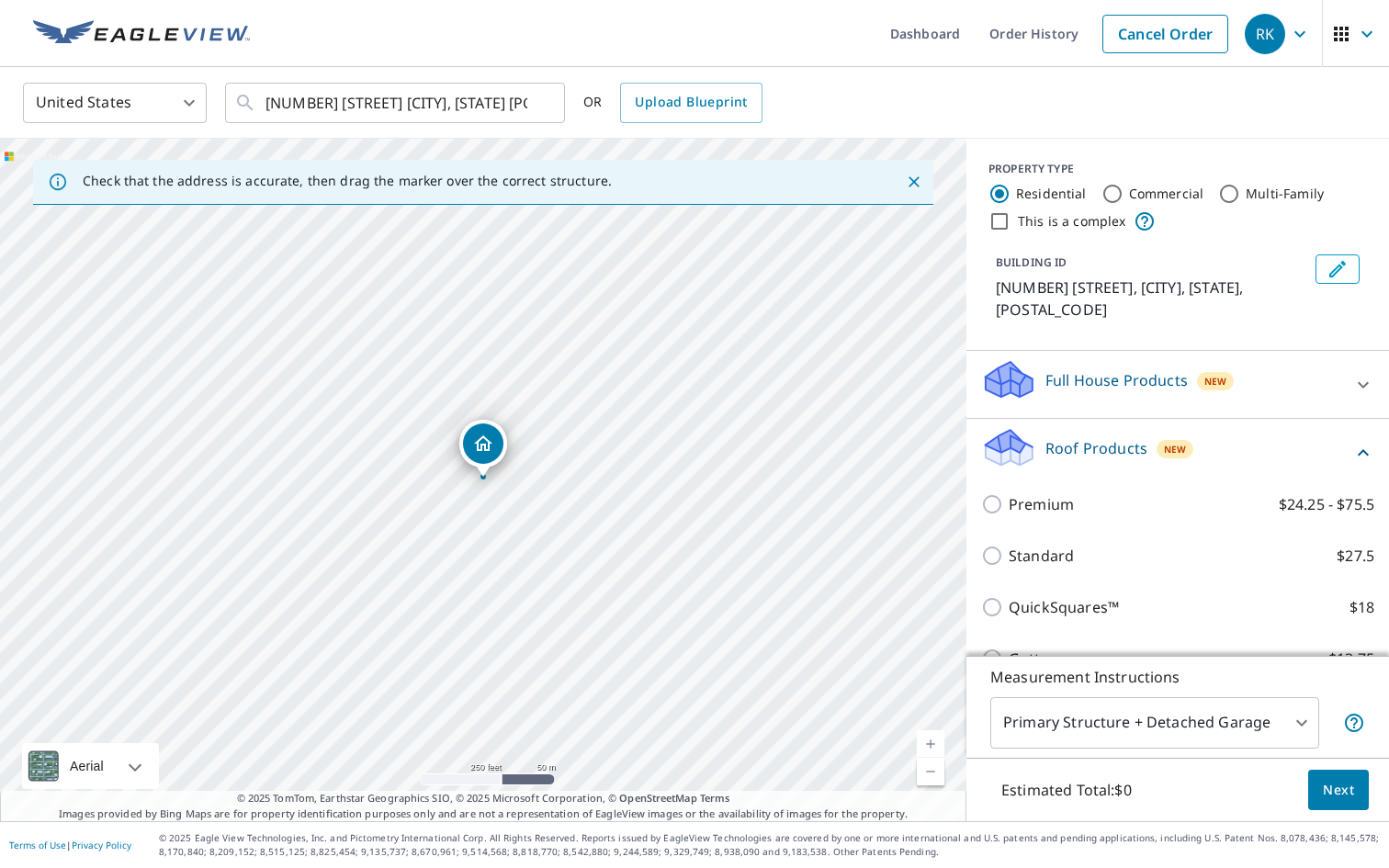 click on "Premium" at bounding box center [1041, 504] 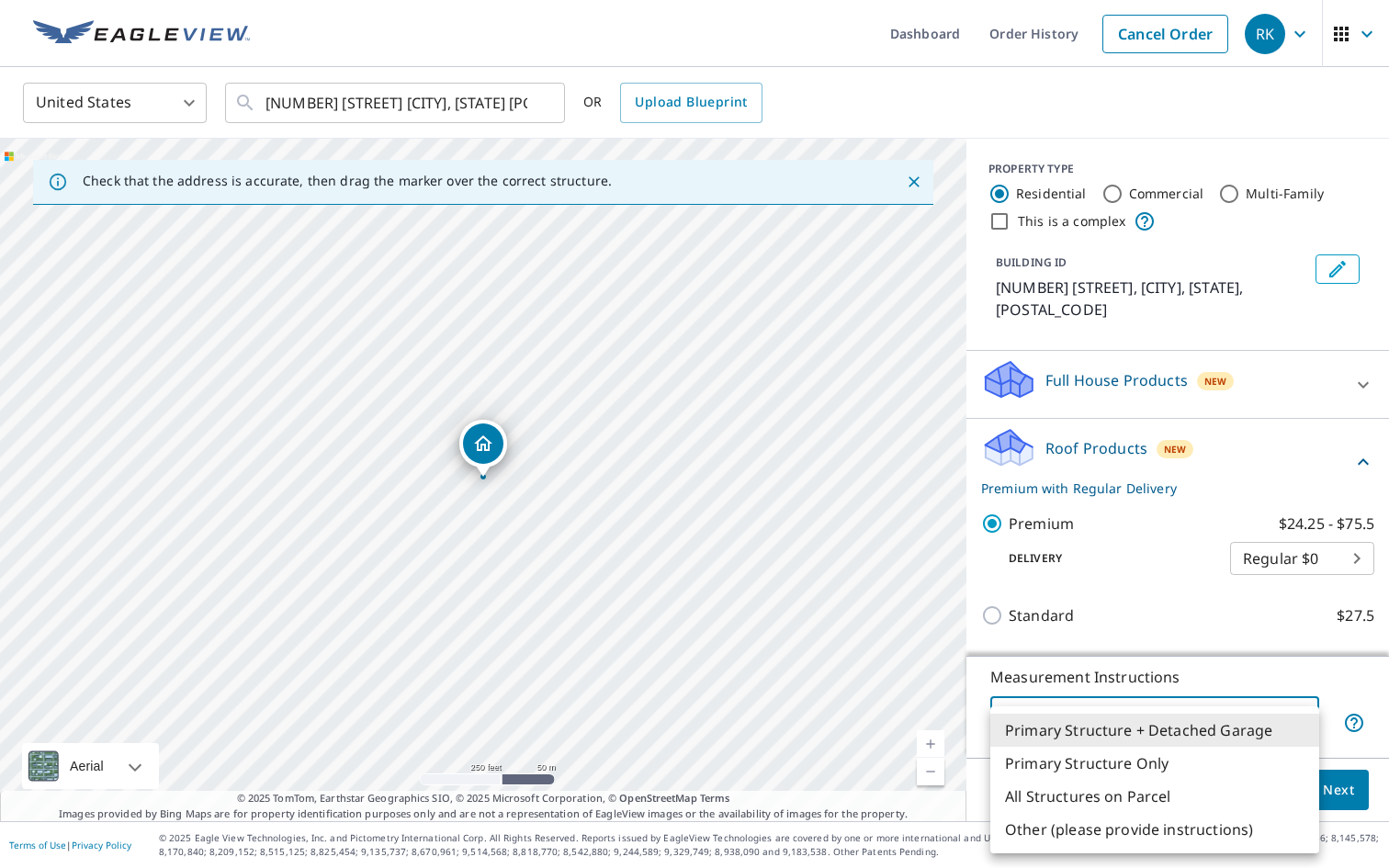 click on "RK RK
Dashboard Order History Cancel Order RK United States US ​ 2173 Como Park Blvd Lancaster, NY 14086 ​ OR Upload Blueprint Check that the address is accurate, then drag the marker over the correct structure. 2173 Como Park Blvd Lancaster, NY 14086 Aerial Road A standard road map Aerial A detailed look from above Labels Labels 250 feet 50 m © 2025 TomTom, © Vexcel Imaging, © 2025 Microsoft Corporation,  © OpenStreetMap Terms © 2025 TomTom, Earthstar Geographics SIO, © 2025 Microsoft Corporation, ©   OpenStreetMap   Terms Images provided by Bing Maps are for property identification purposes only and are not a representation of EagleView images or the availability of images for the property. PROPERTY TYPE Residential Commercial Multi-Family This is a complex BUILDING ID 2173 Como Park Blvd, Lancaster, NY, 14086 Full House Products New Full House™ $91 Roof Products New Premium with Regular Delivery Premium $24.25 - $75.5 Delivery Regular $0 8 ​ Standard $27.5 QuickSquares™ $18 Gutter 1" at bounding box center [694, 434] 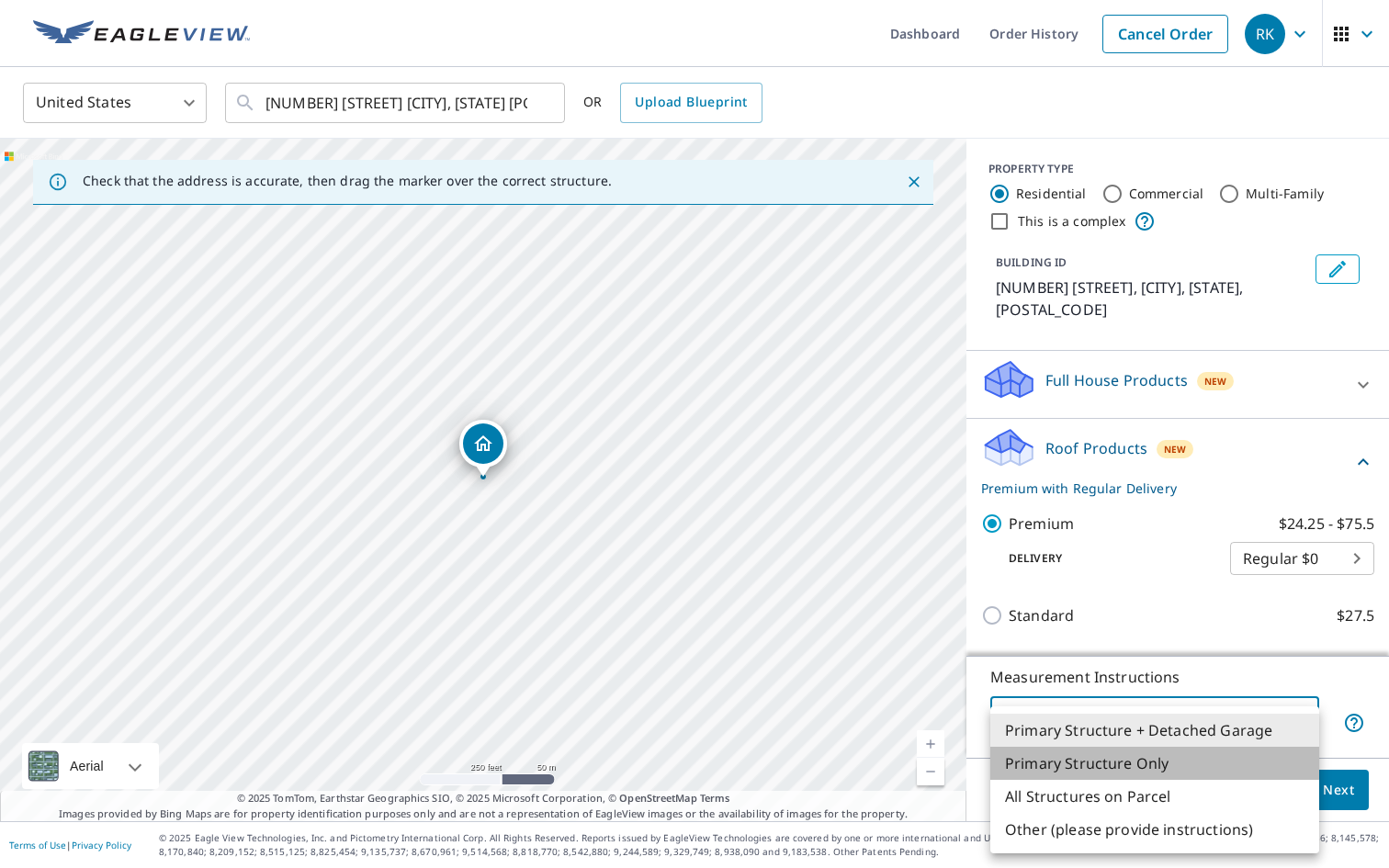 click on "Primary Structure Only" at bounding box center (1155, 763) 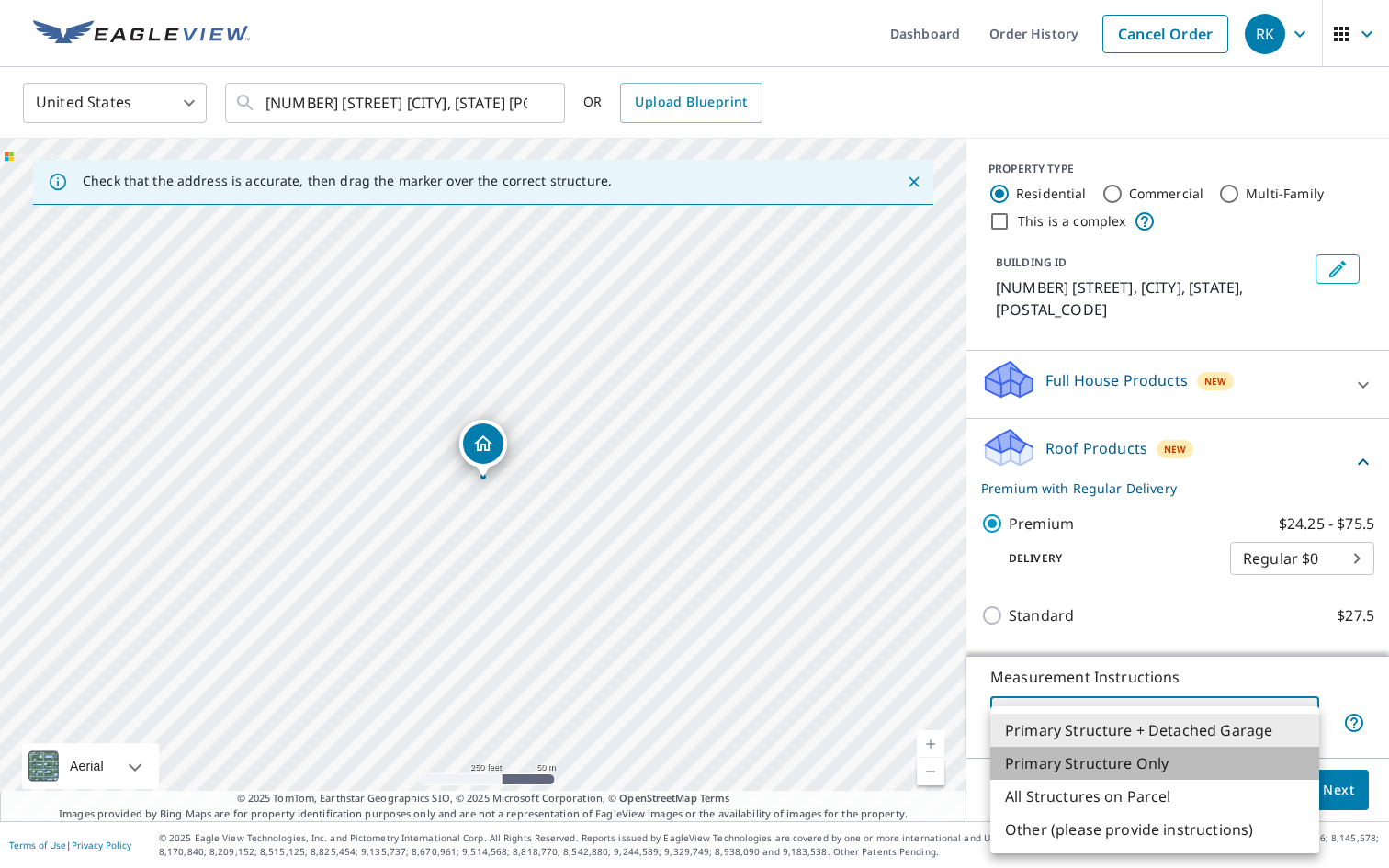 type on "2" 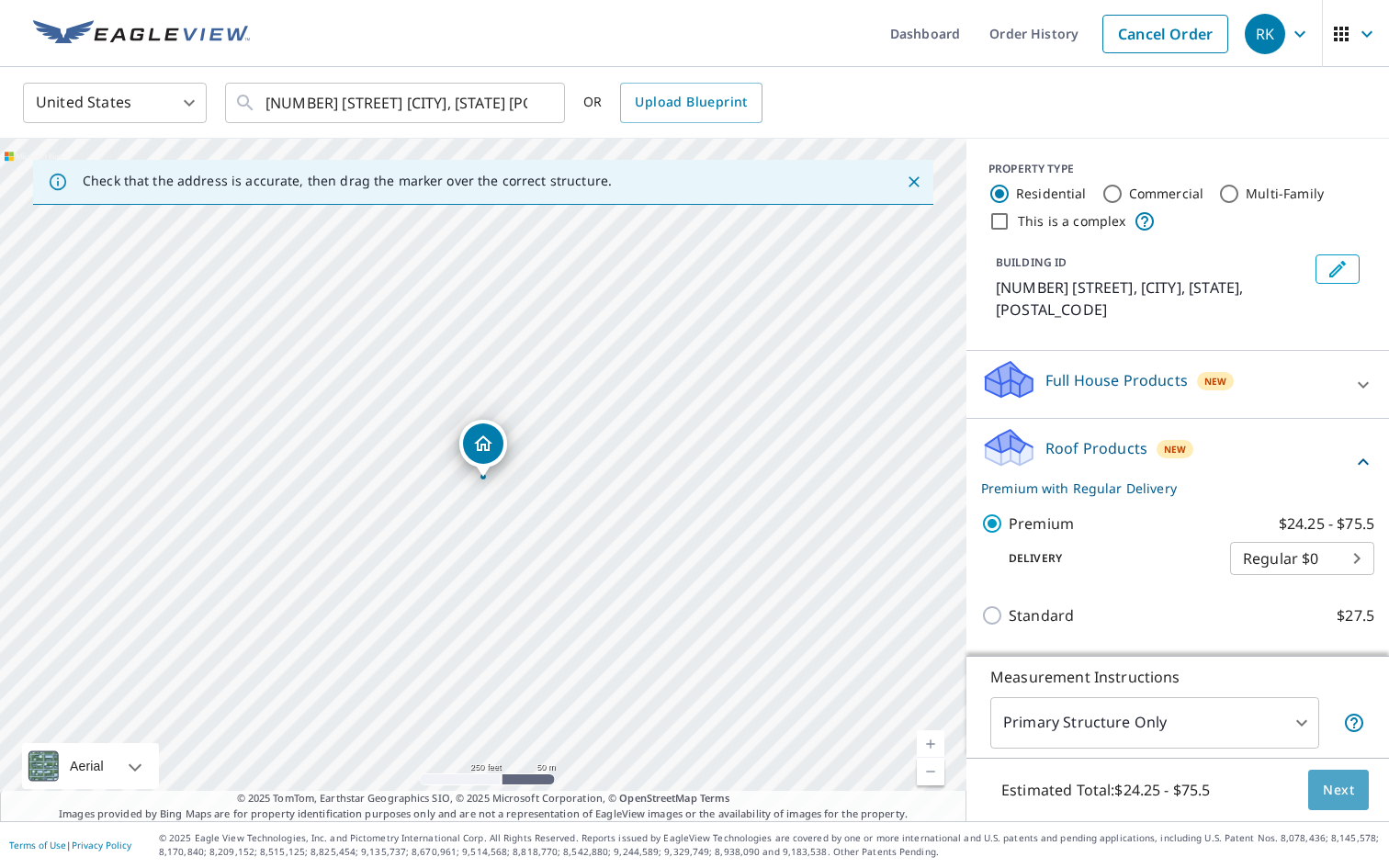 click on "Next" at bounding box center (1338, 790) 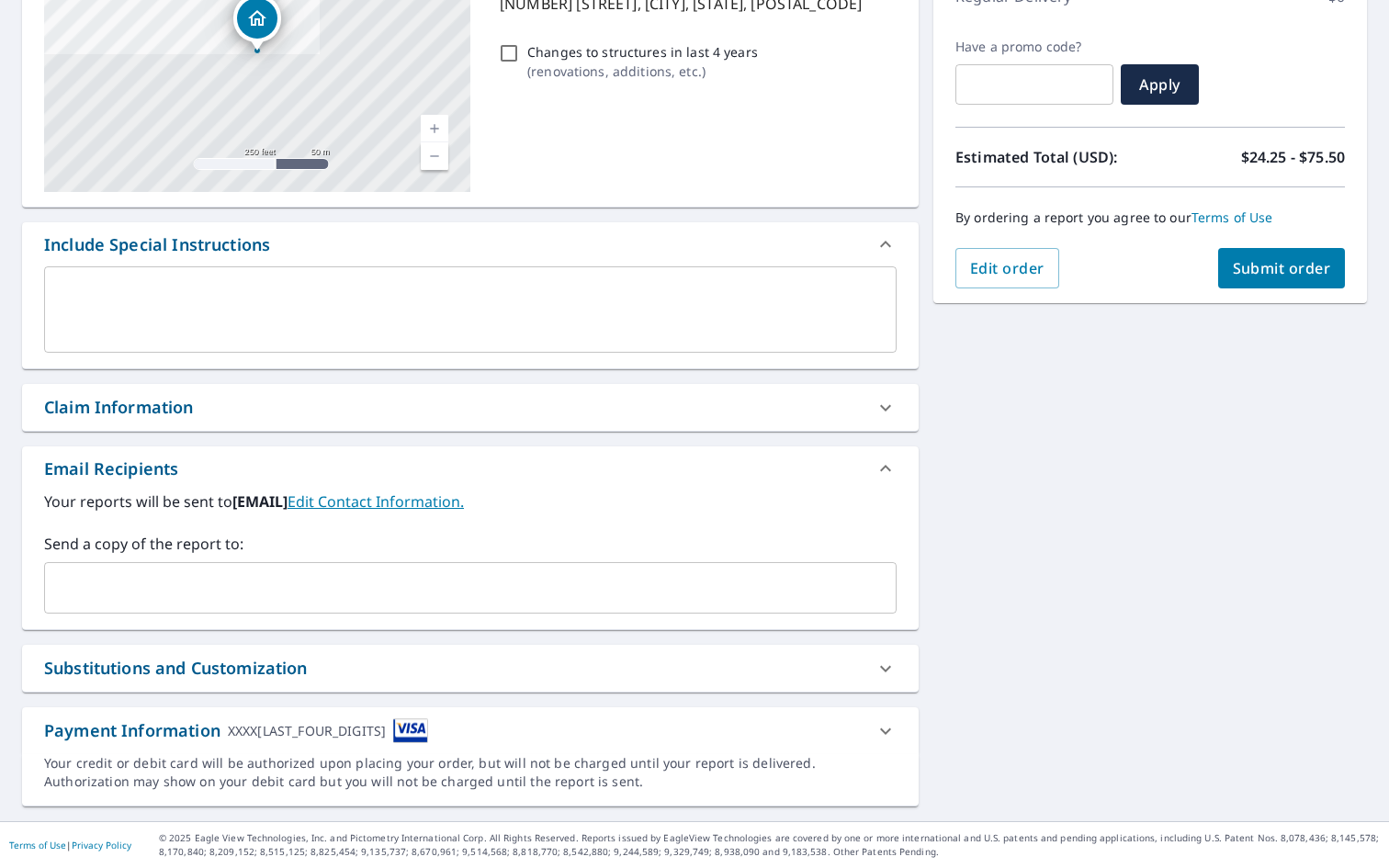 scroll, scrollTop: 283, scrollLeft: 0, axis: vertical 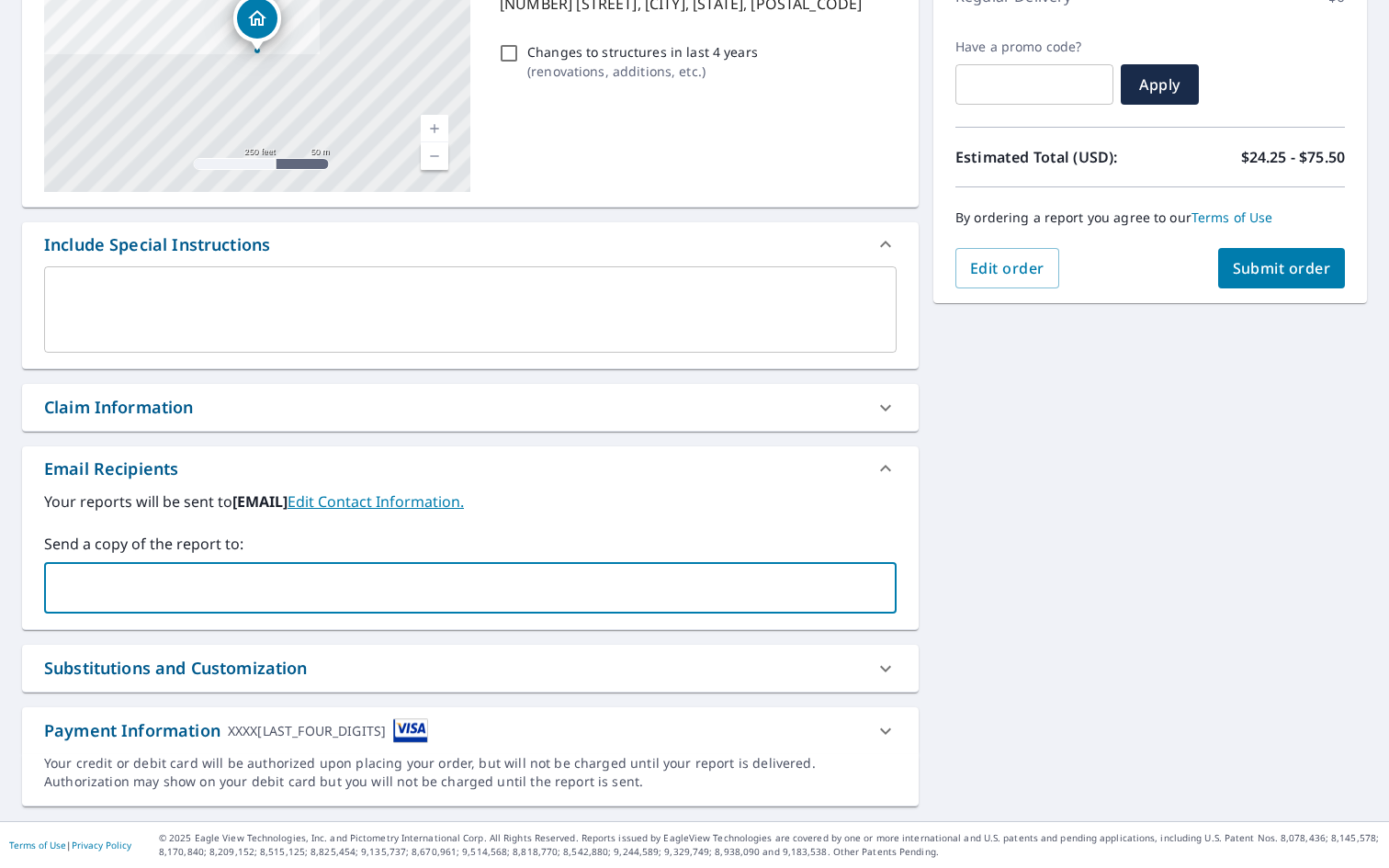 type on "mlynch@kazhomeimprovements.com" 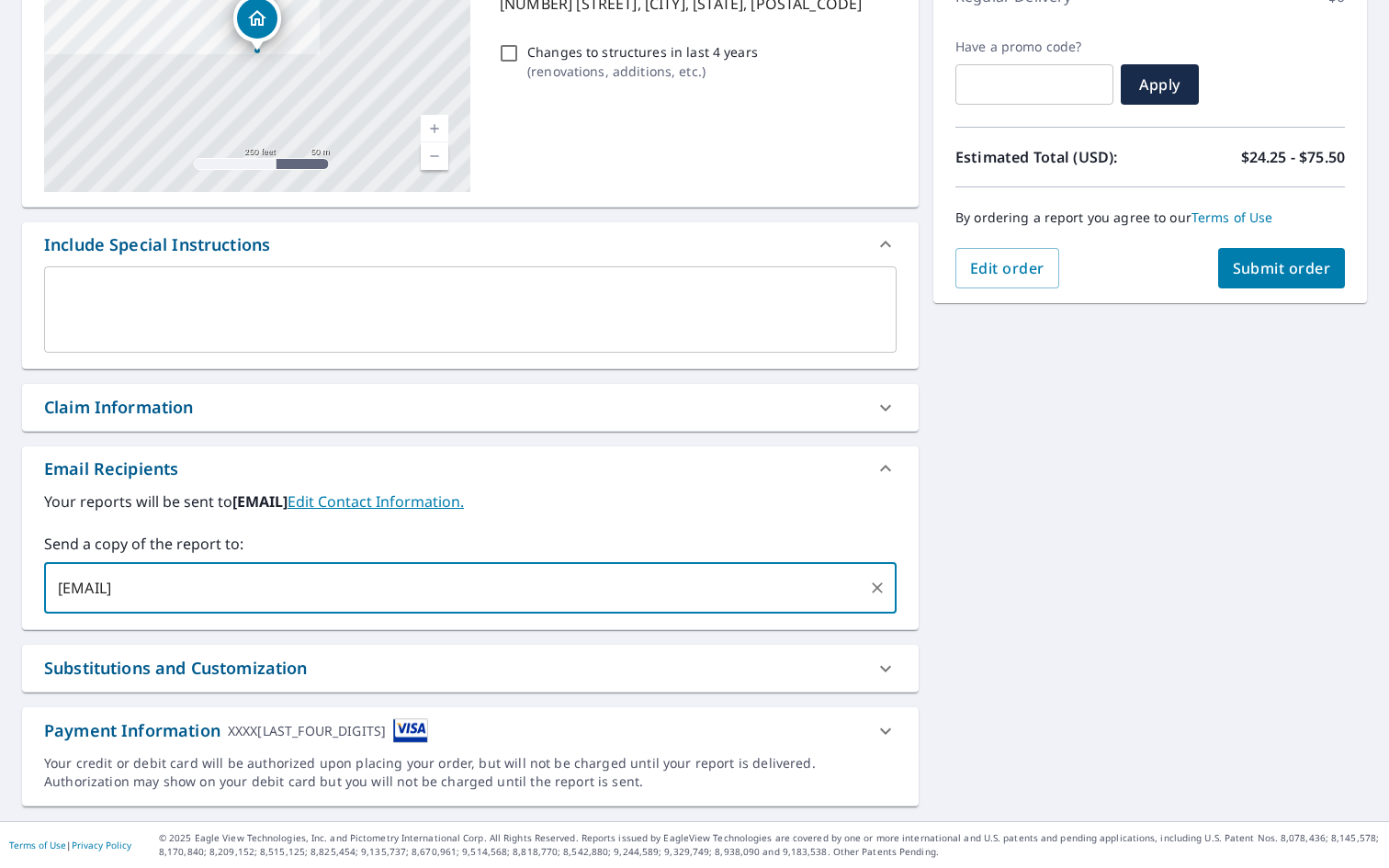 type 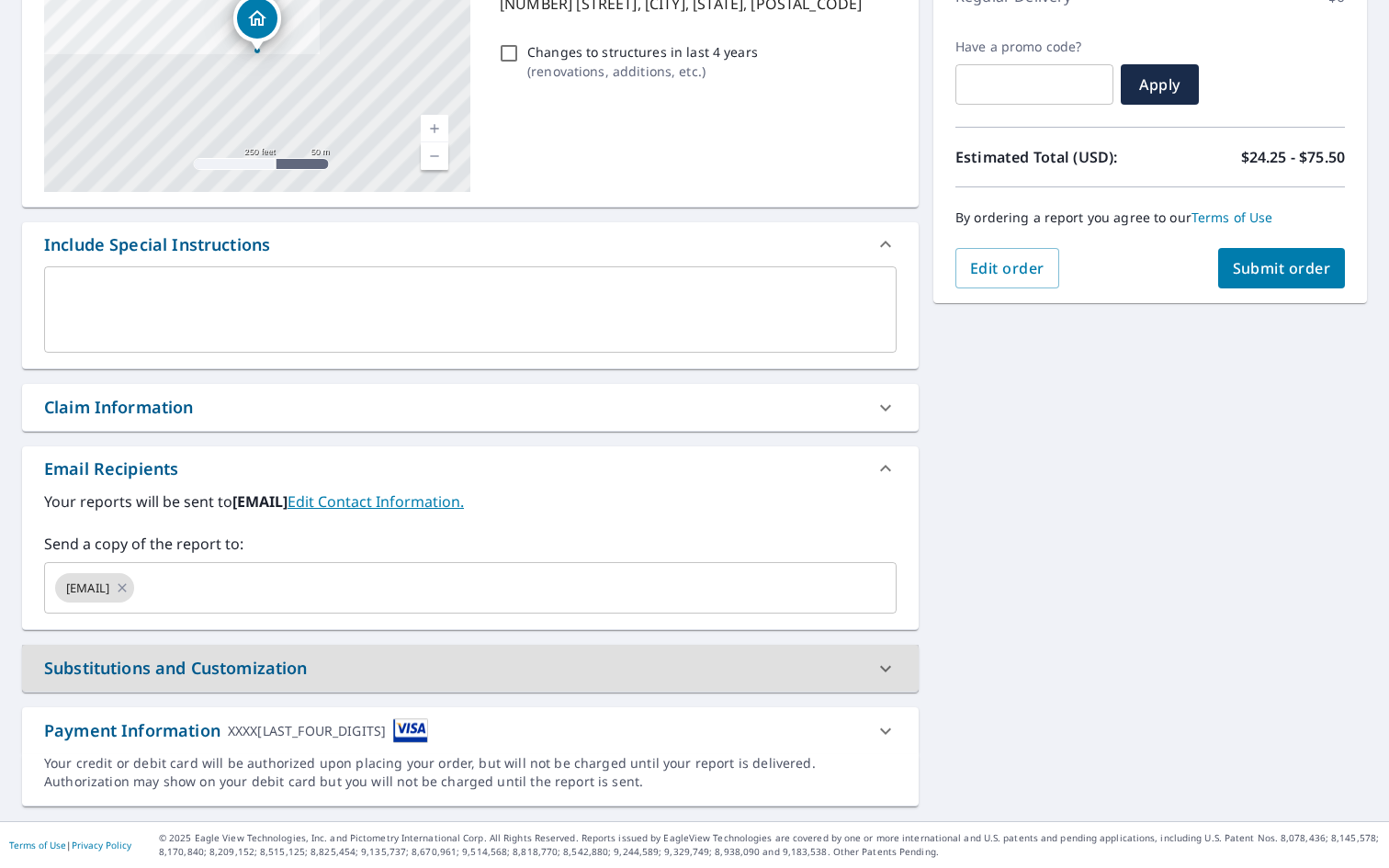 click on "Submit order" at bounding box center (1282, 268) 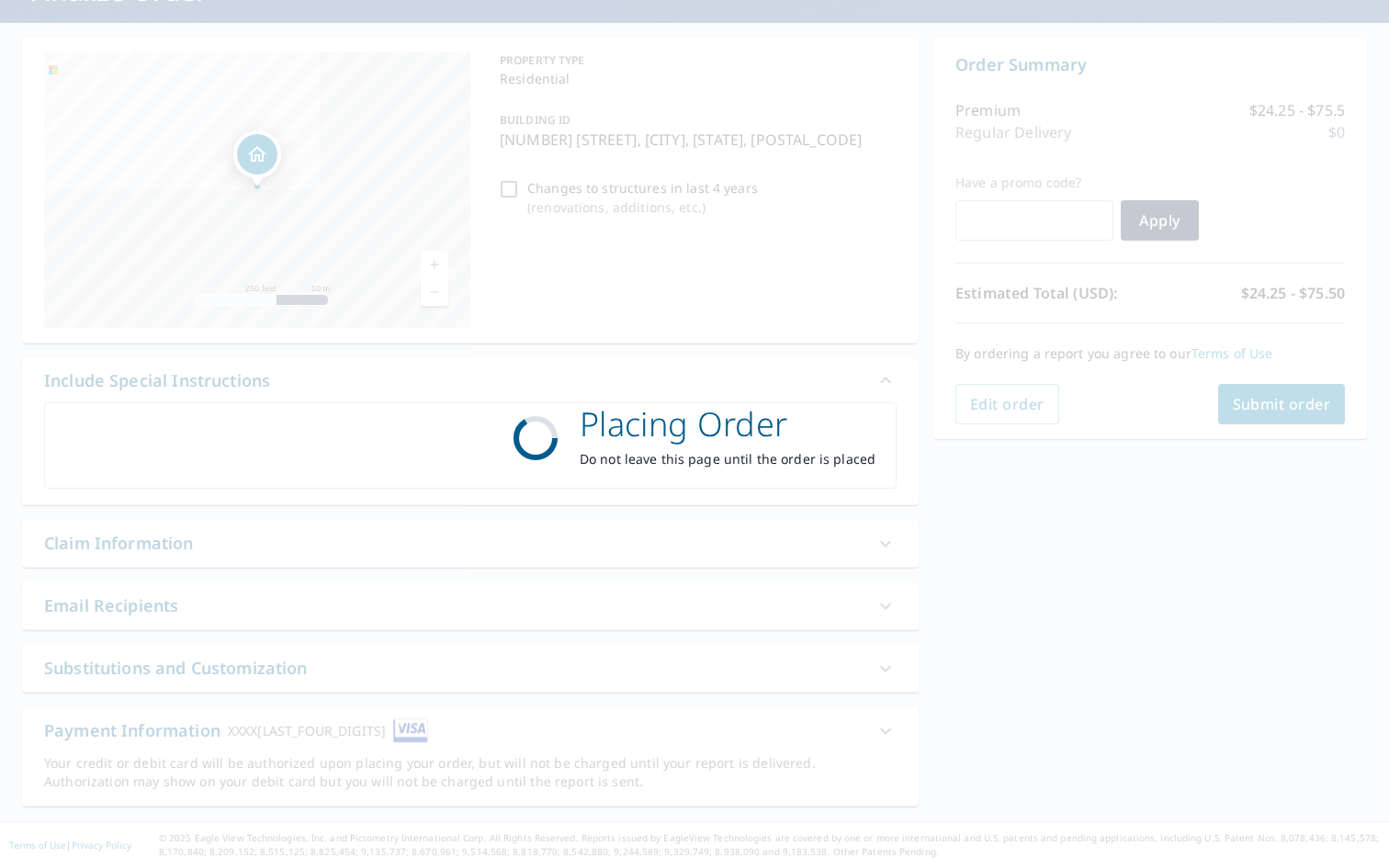 checkbox on "true" 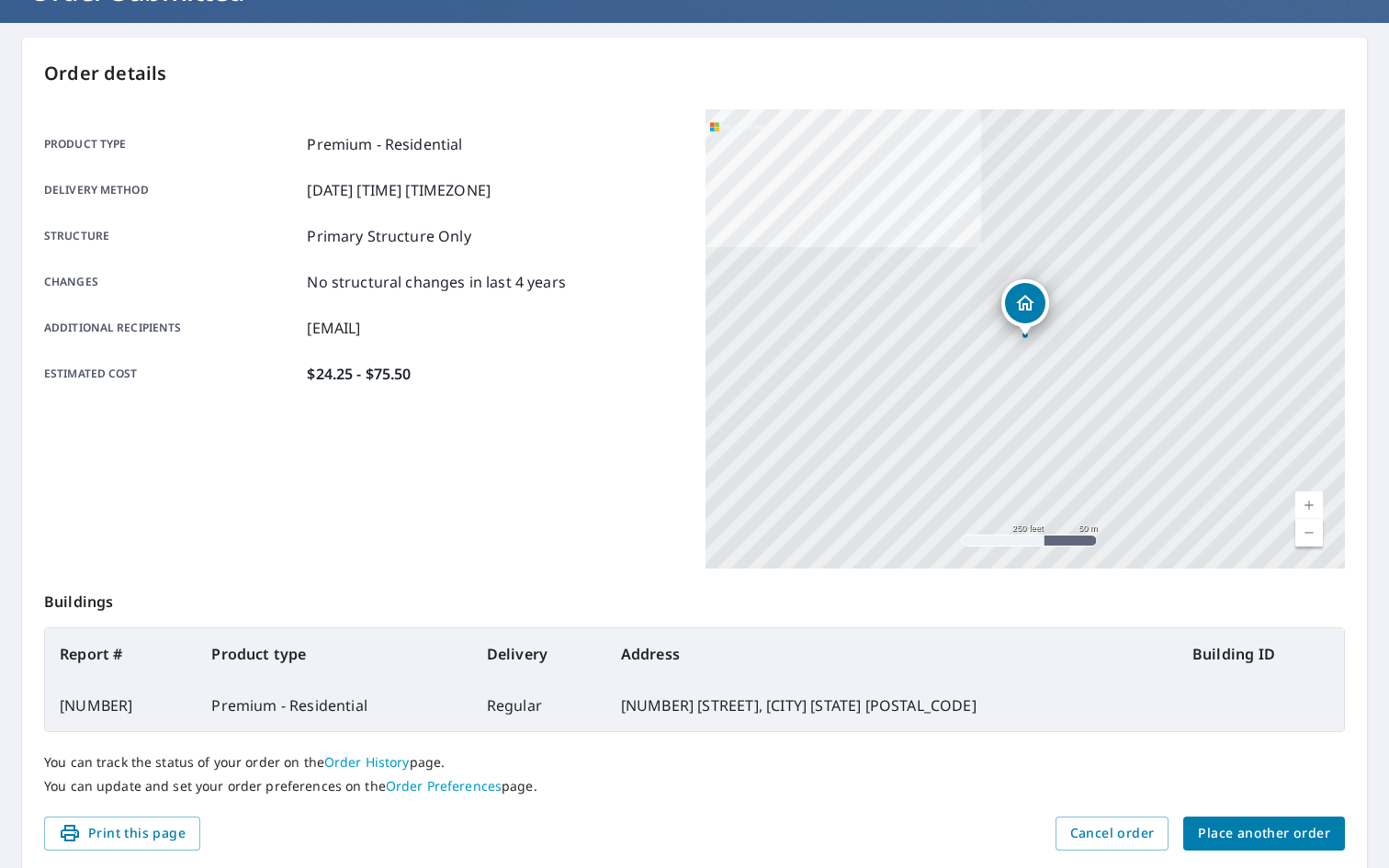 click on "Place another order" at bounding box center [1264, 833] 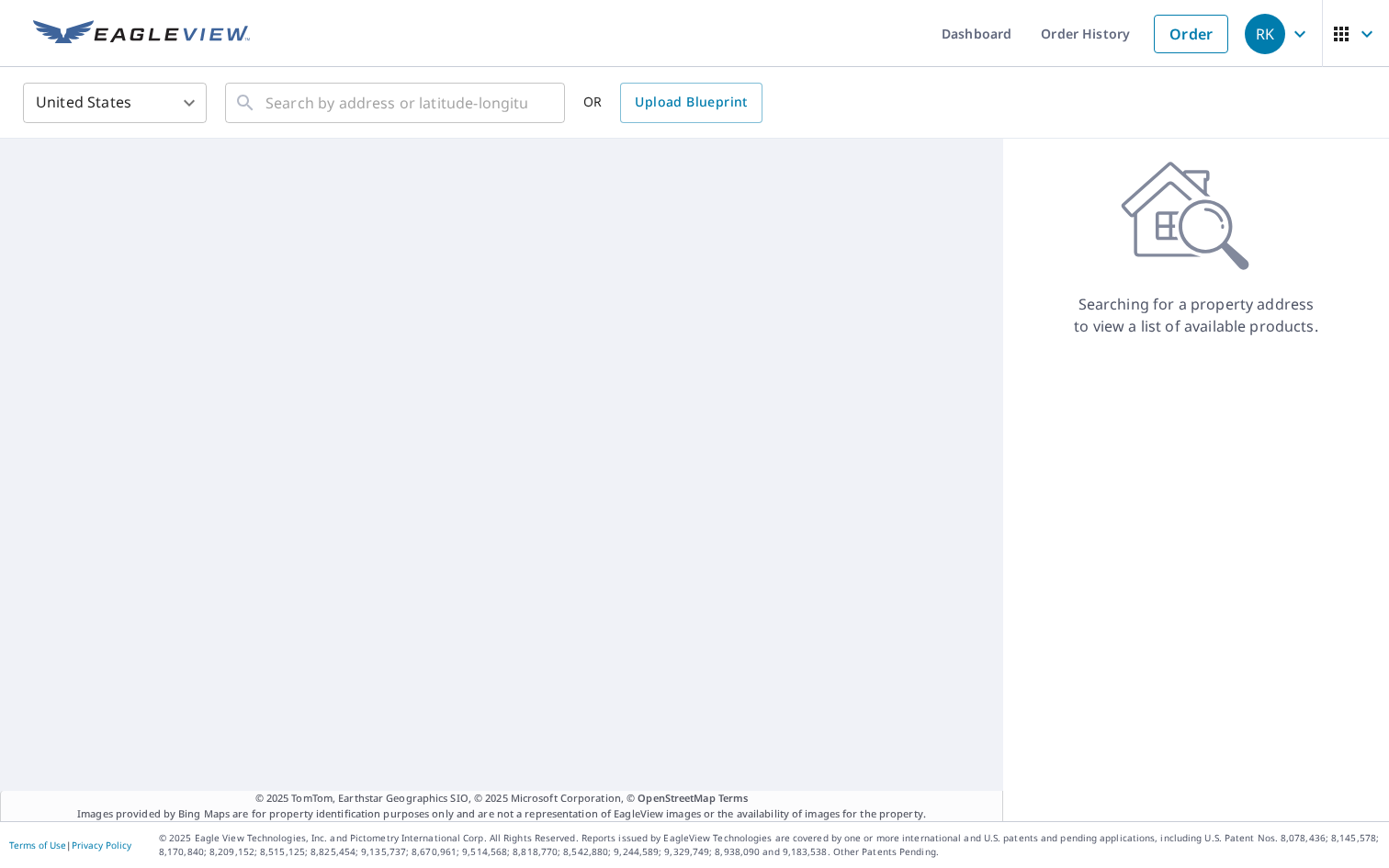 scroll, scrollTop: 0, scrollLeft: 0, axis: both 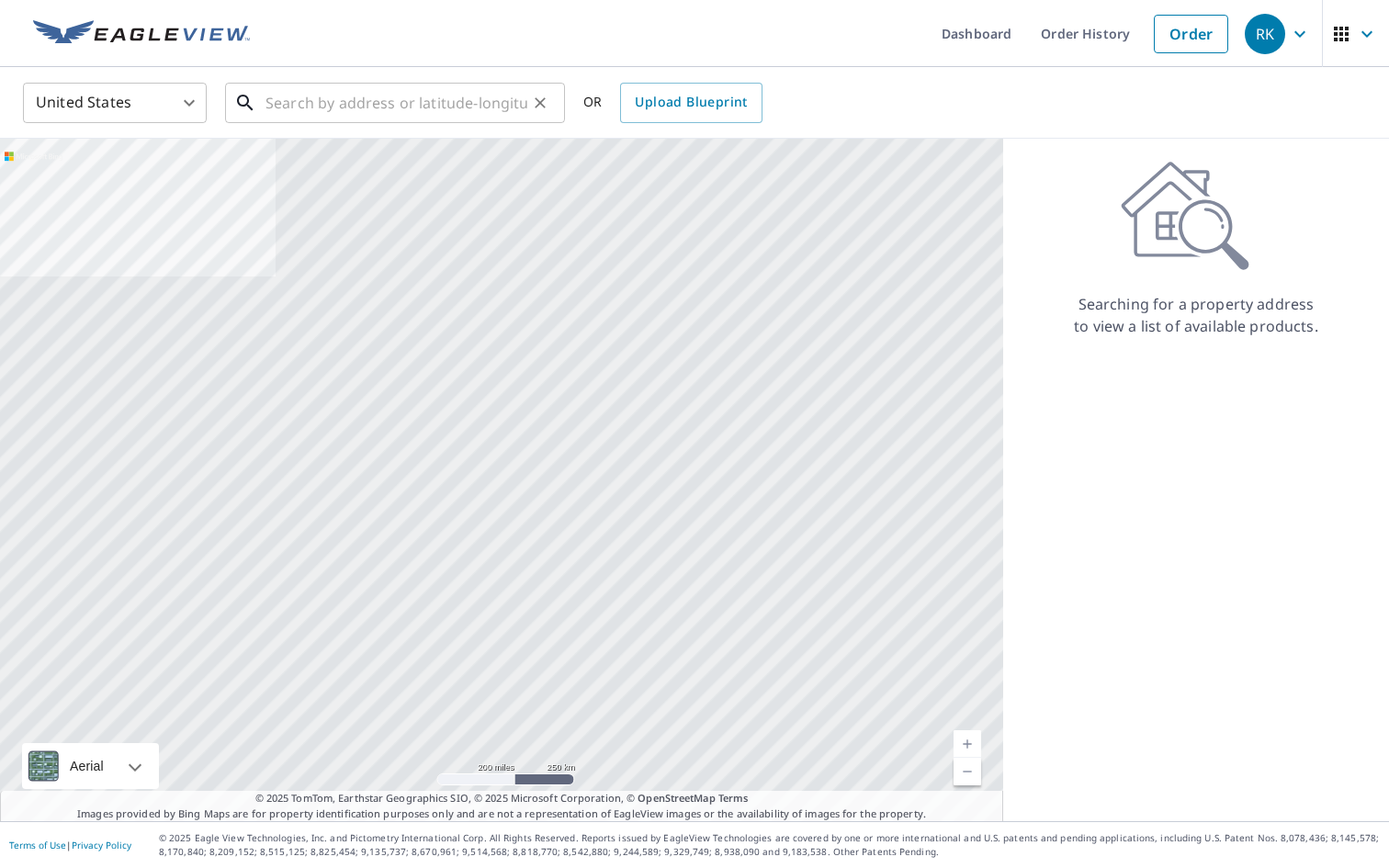 click at bounding box center (396, 103) 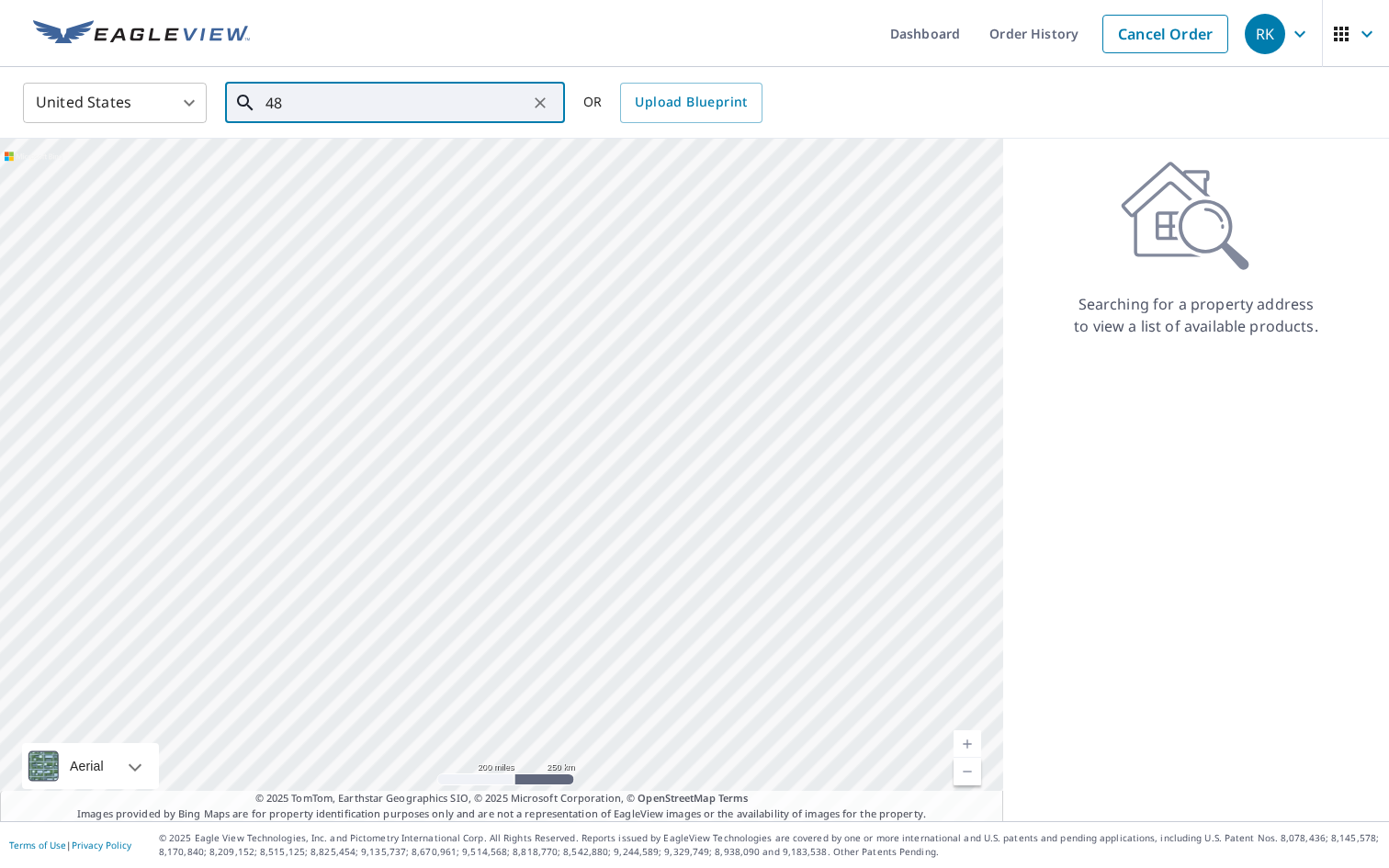 type on "4" 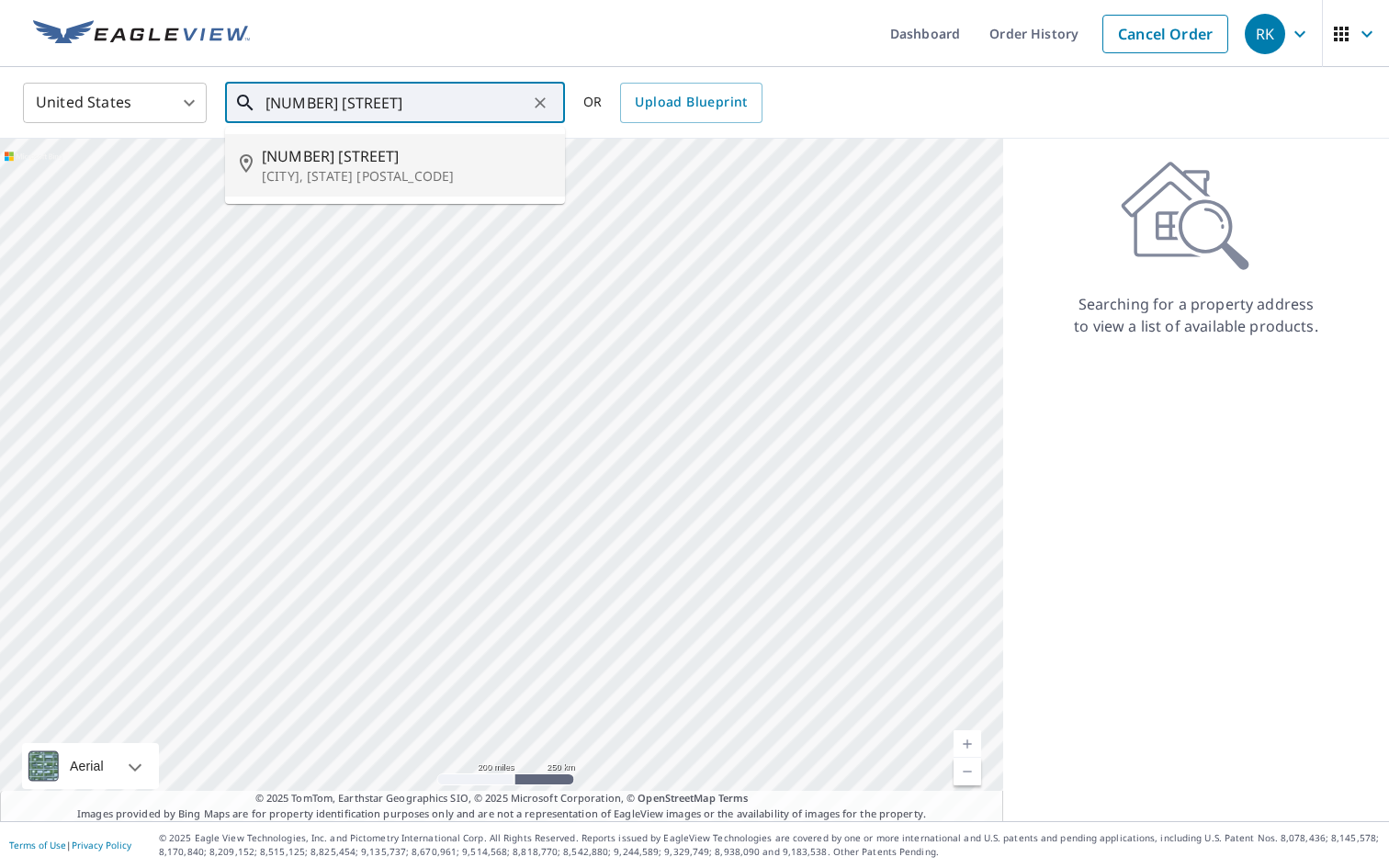 click on "132 Thorndale Ave Buffalo, NY 14224" at bounding box center [395, 165] 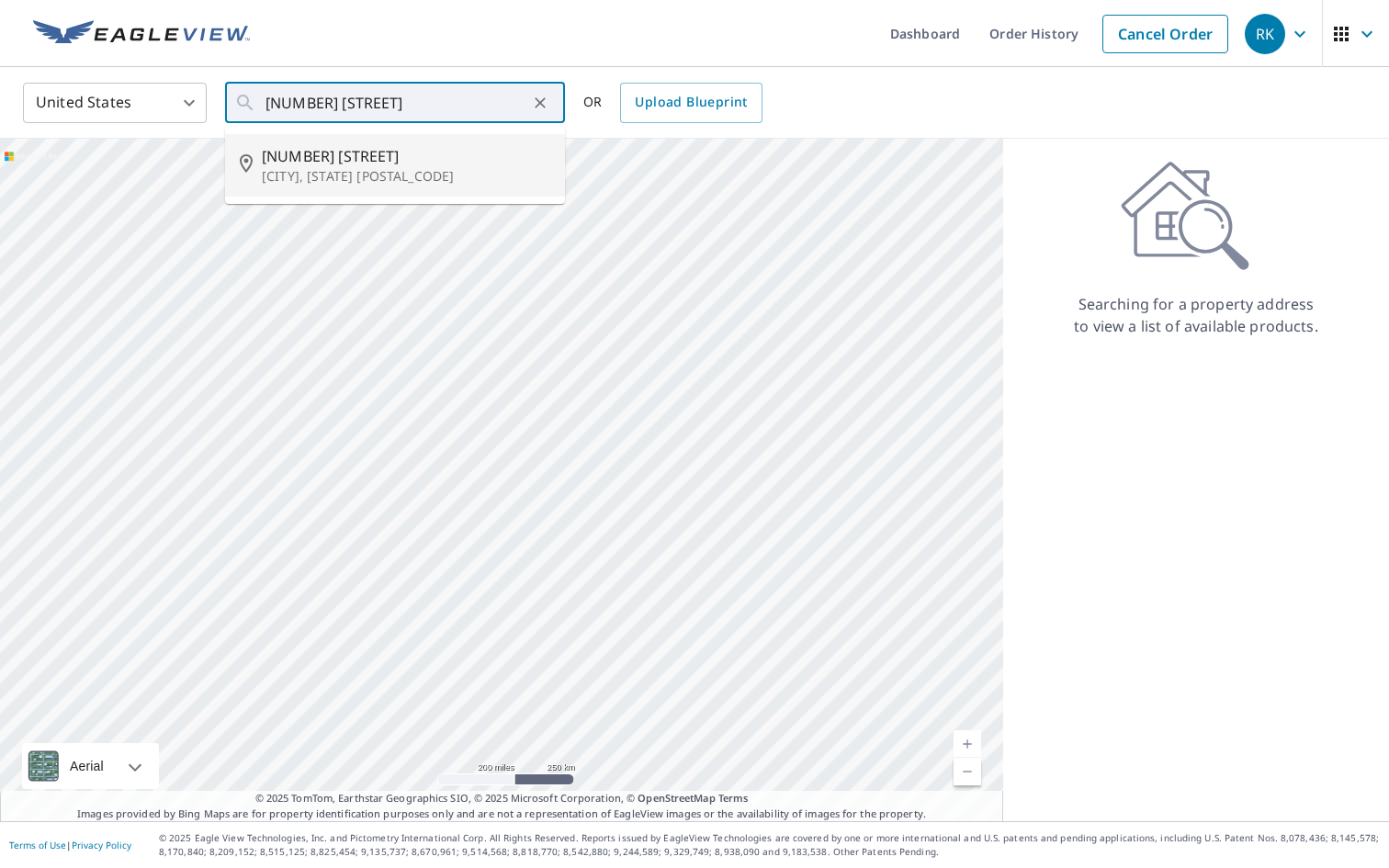 type on "132 Thorndale Ave Buffalo, NY 14224" 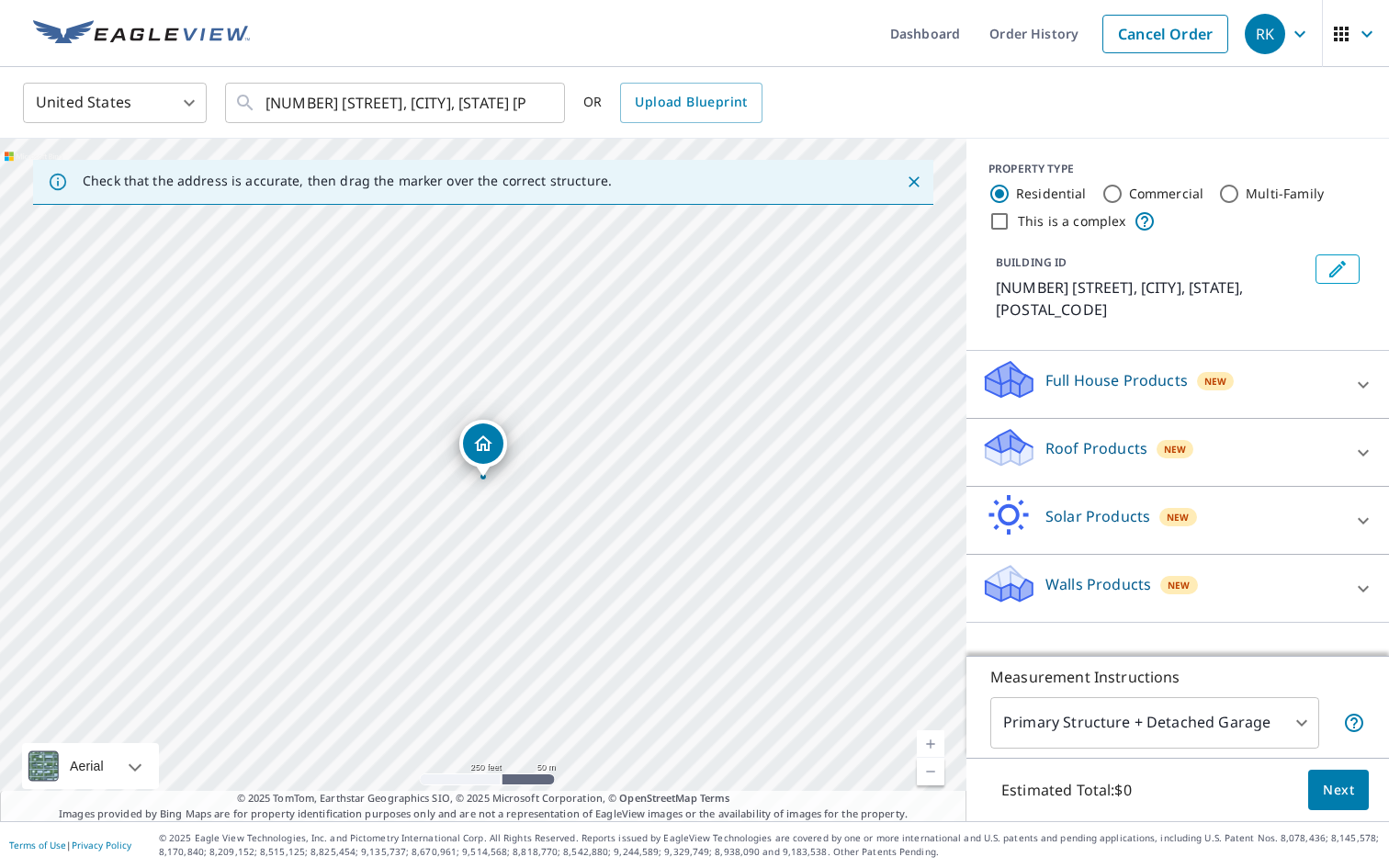 click on "Roof Products" at bounding box center [1096, 448] 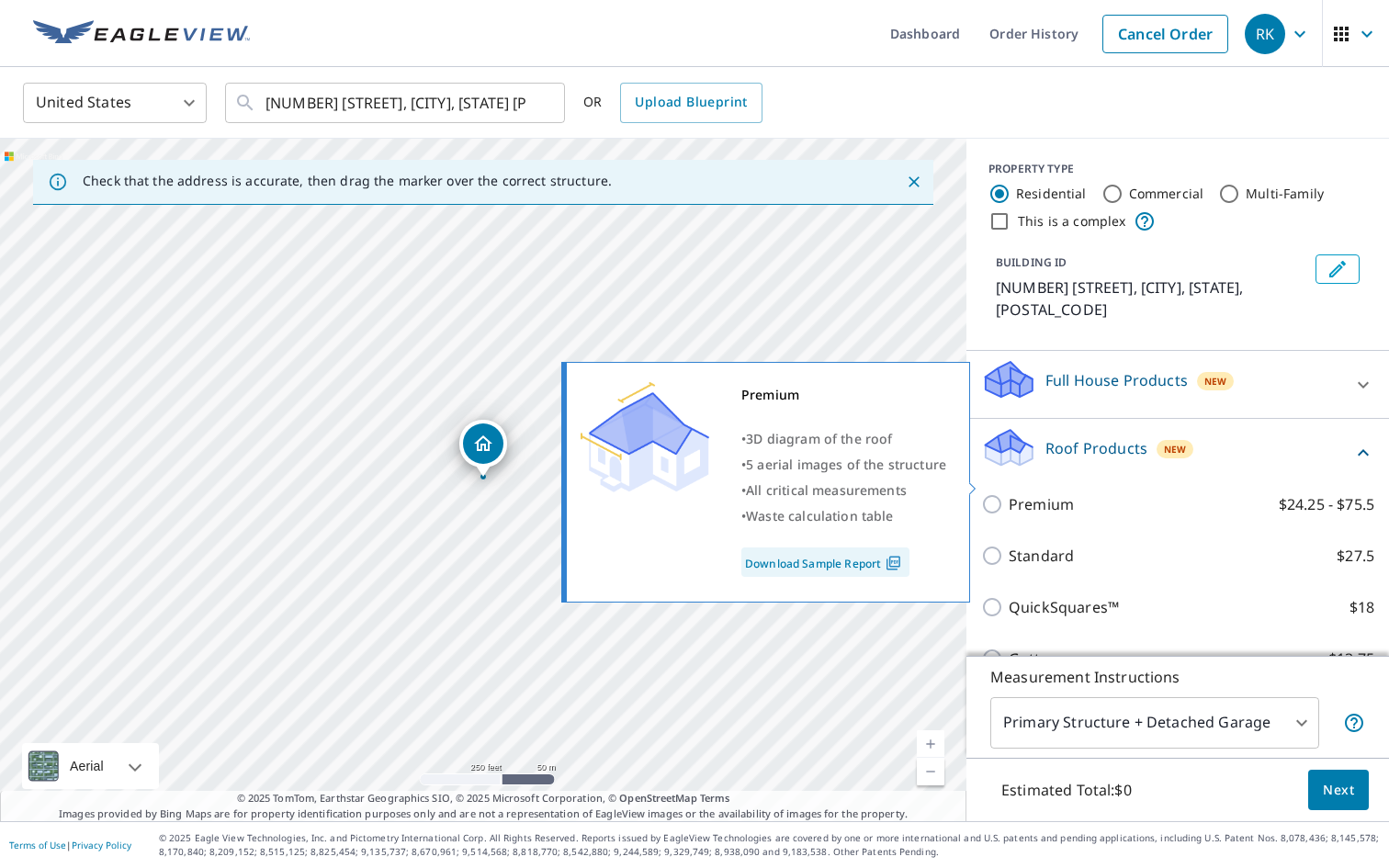 click on "Premium" at bounding box center [1041, 504] 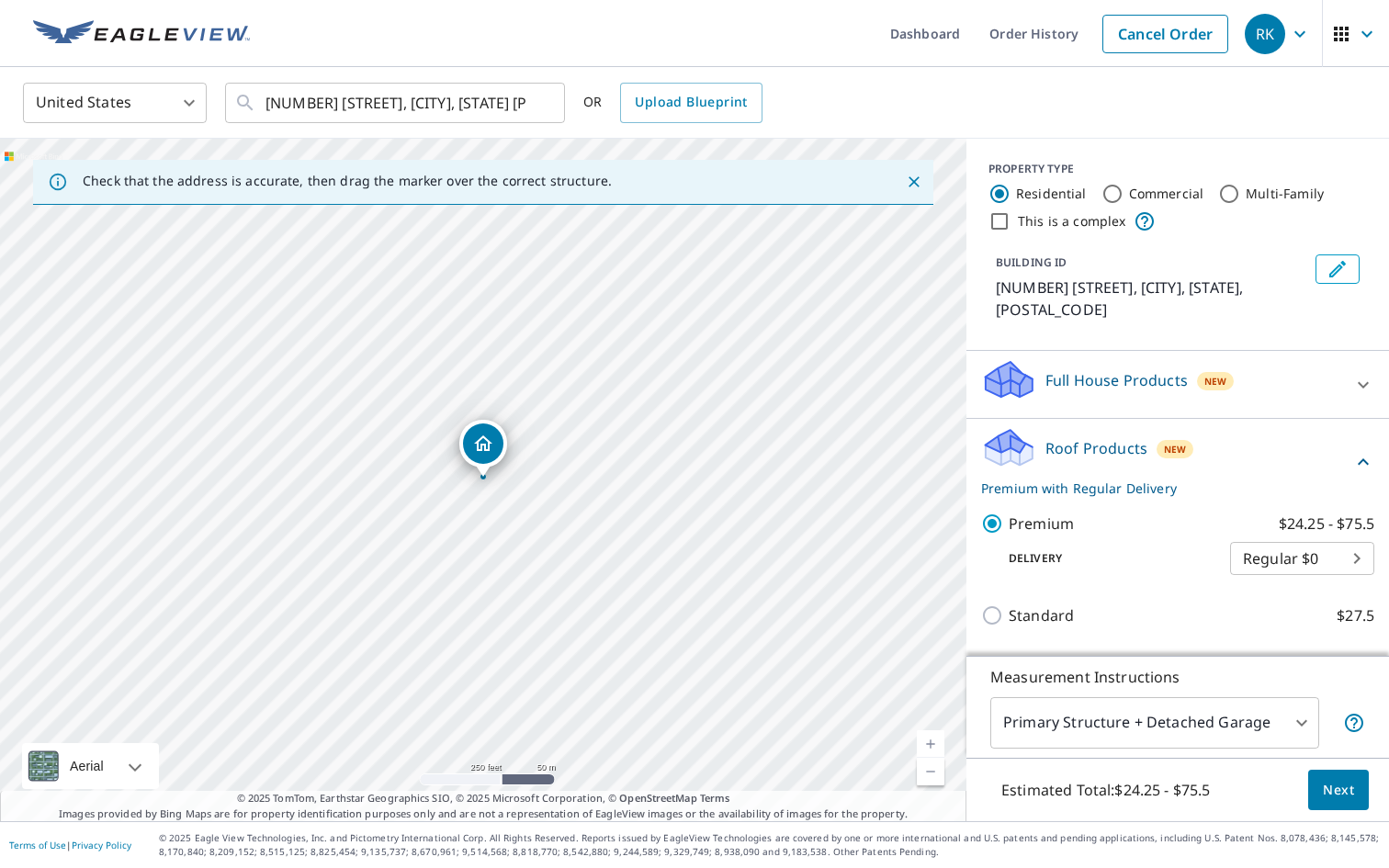 click on "RK RK
Dashboard Order History Cancel Order RK United States US ​ 132 Thorndale Ave Buffalo, NY 14224 ​ OR Upload Blueprint Check that the address is accurate, then drag the marker over the correct structure. 132 Thorndale Ave Buffalo, NY 14224 Aerial Road A standard road map Aerial A detailed look from above Labels Labels 250 feet 50 m © 2025 TomTom, © Vexcel Imaging, © 2025 Microsoft Corporation,  © OpenStreetMap Terms © 2025 TomTom, Earthstar Geographics SIO, © 2025 Microsoft Corporation, ©   OpenStreetMap   Terms Images provided by Bing Maps are for property identification purposes only and are not a representation of EagleView images or the availability of images for the property. PROPERTY TYPE Residential Commercial Multi-Family This is a complex BUILDING ID 132 Thorndale Ave, Buffalo, NY, 14224 Full House Products New Full House™ $91 Roof Products New Premium with Regular Delivery Premium $24.25 - $75.5 Delivery Regular $0 8 ​ Standard $27.5 QuickSquares™ $18 Gutter $13.75 $18 New" at bounding box center (694, 434) 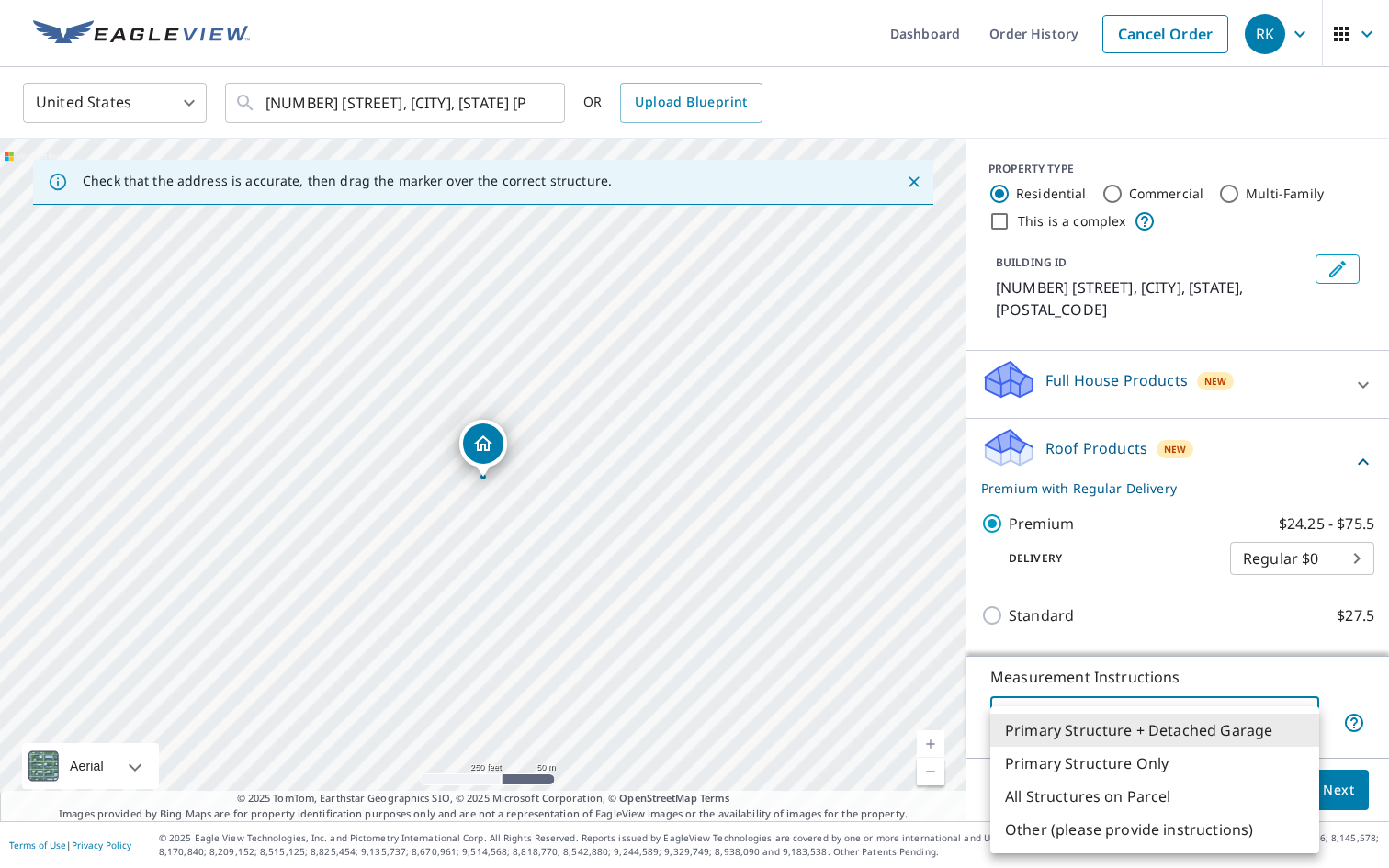 click on "Primary Structure Only" at bounding box center [1155, 763] 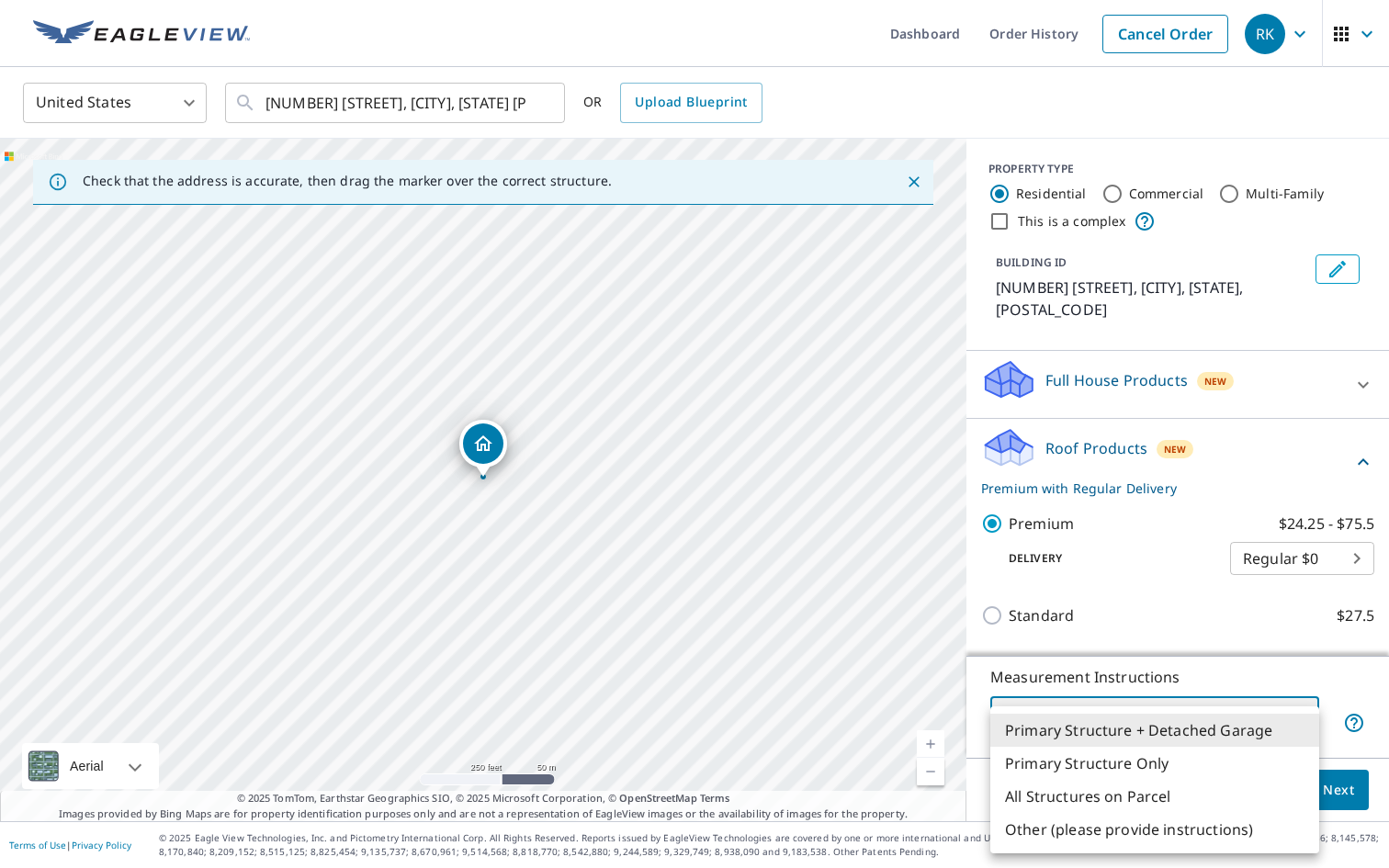type on "2" 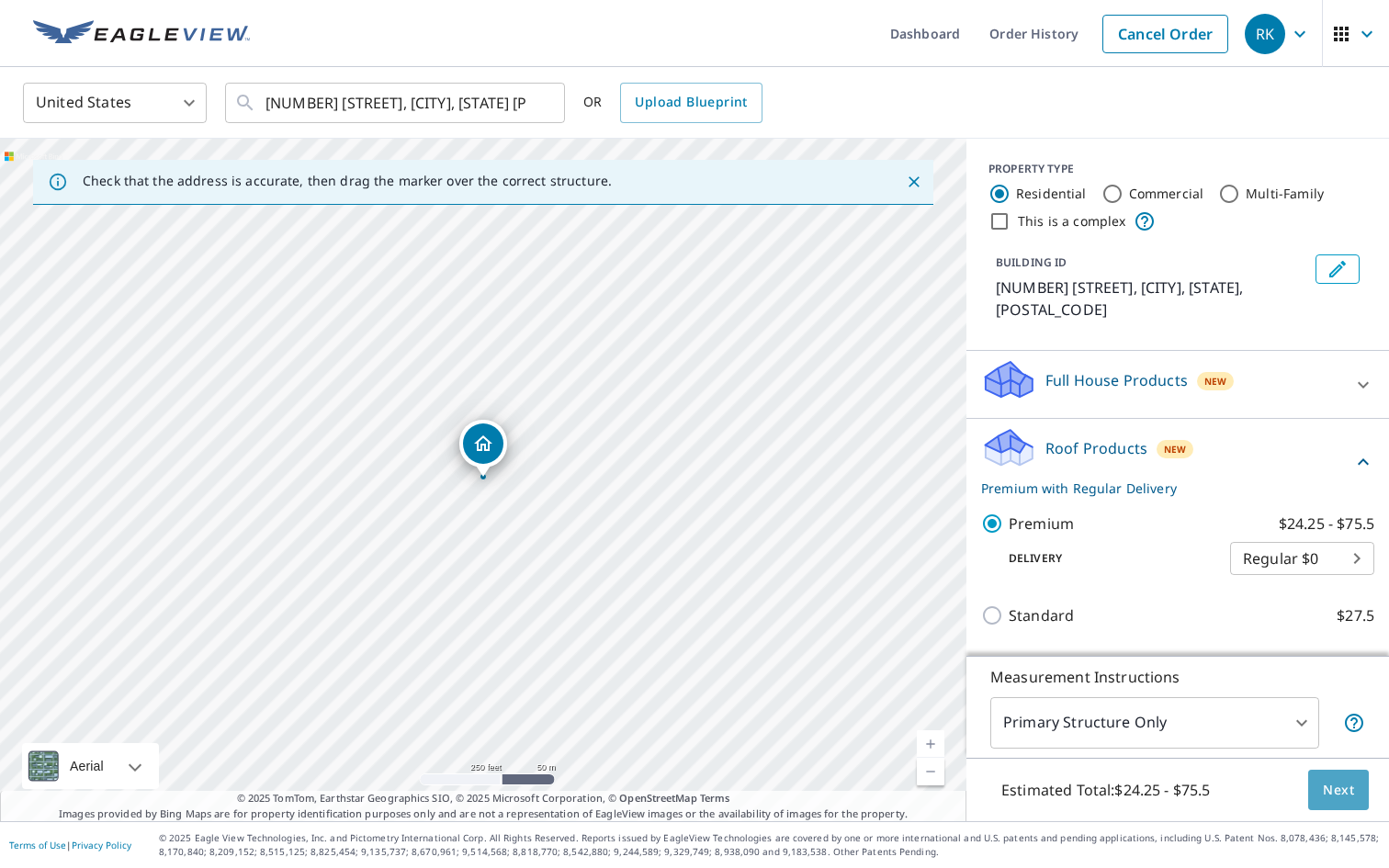 click on "Next" at bounding box center (1338, 790) 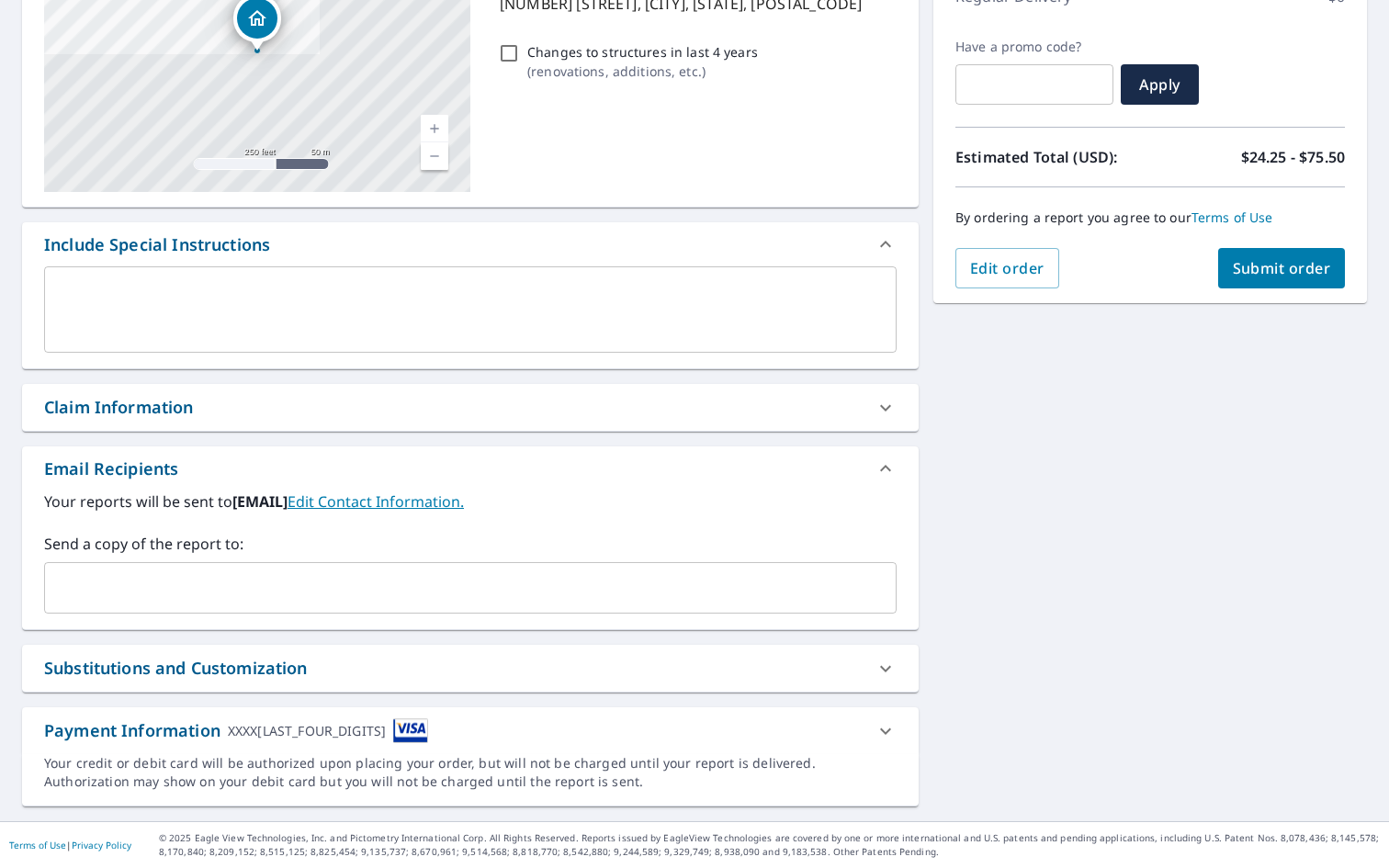 scroll, scrollTop: 283, scrollLeft: 0, axis: vertical 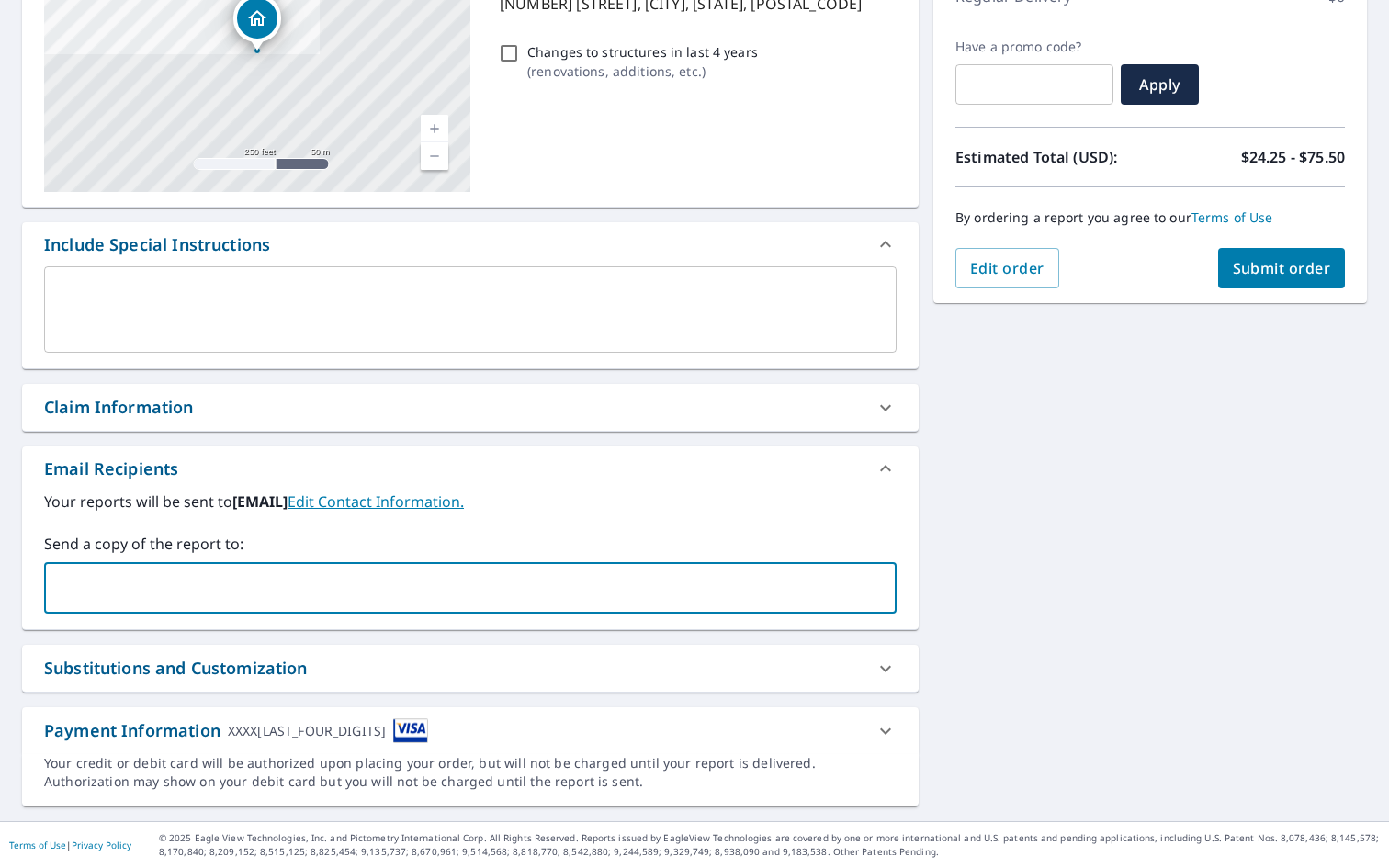 type on "mlynch@kazhomeimprovements.com" 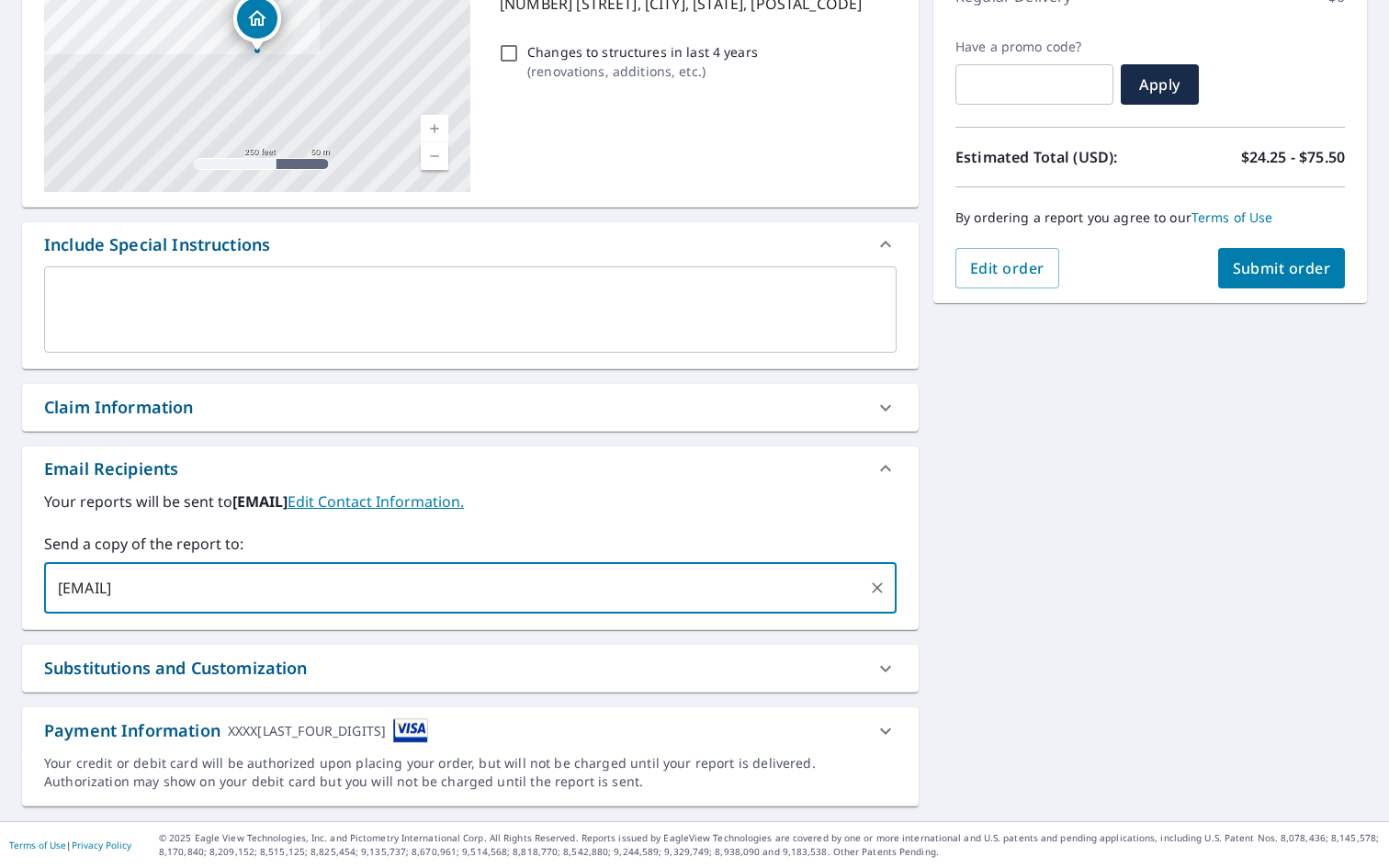 type 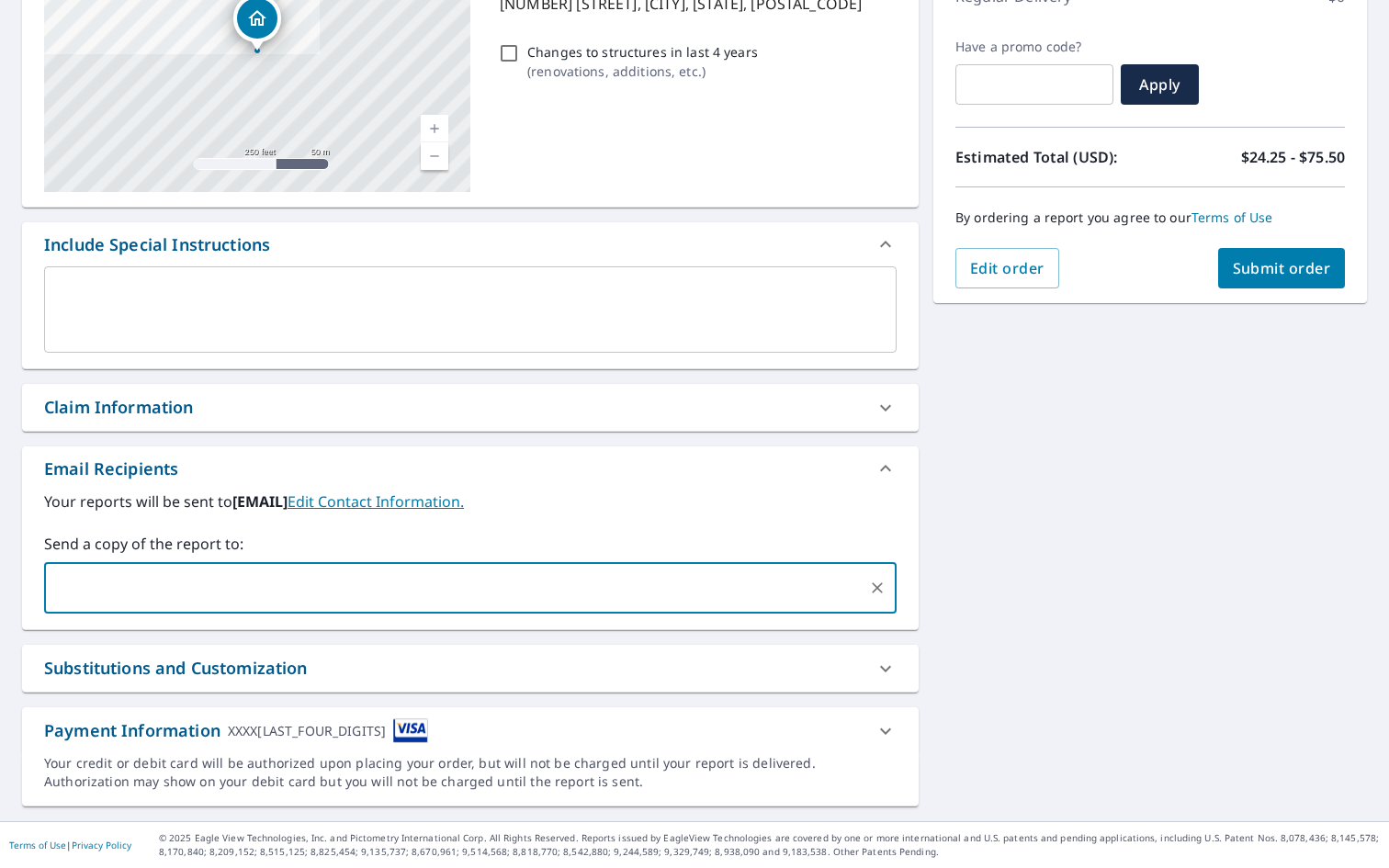 click on "Submit order" at bounding box center [1282, 268] 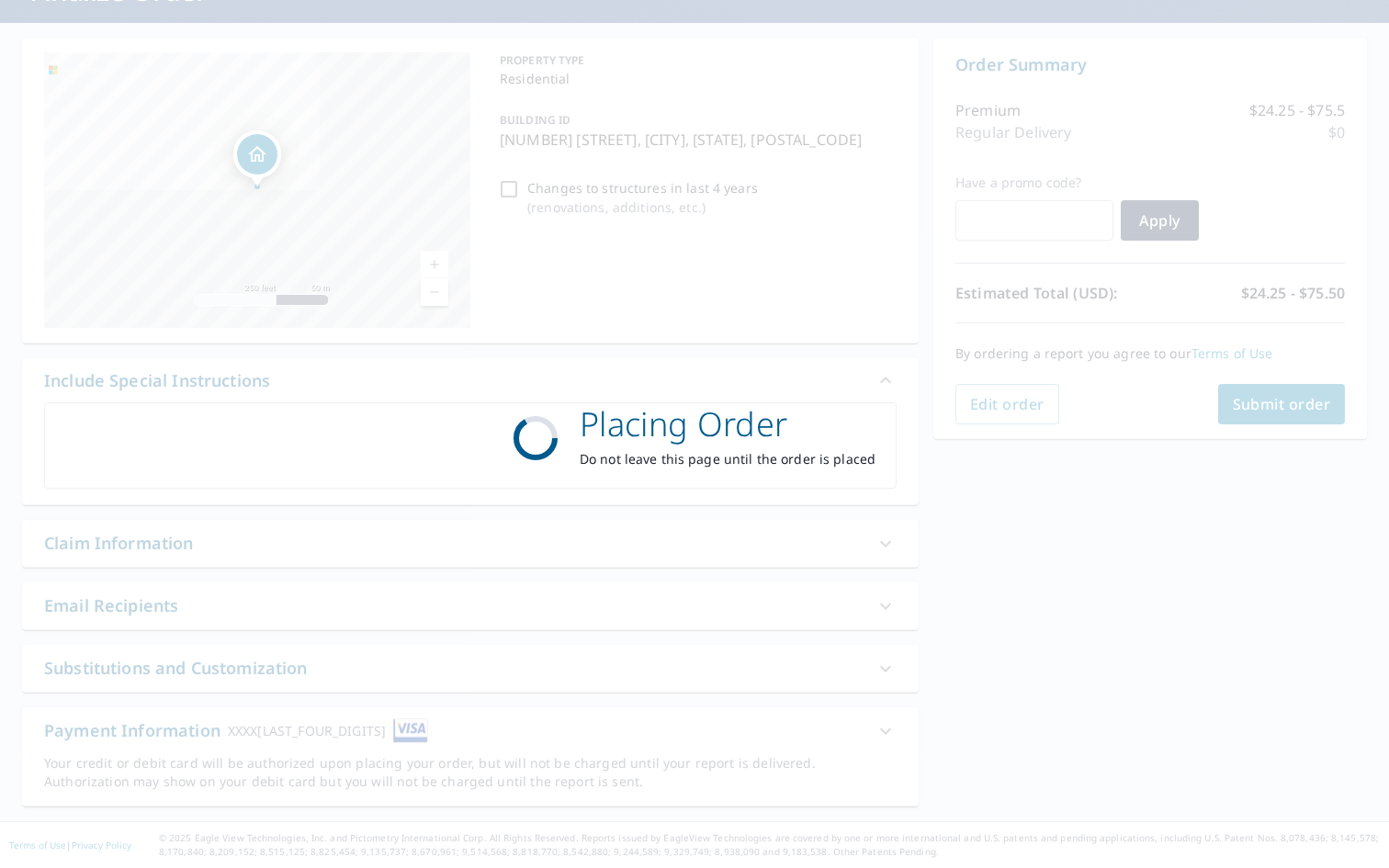 scroll, scrollTop: 147, scrollLeft: 0, axis: vertical 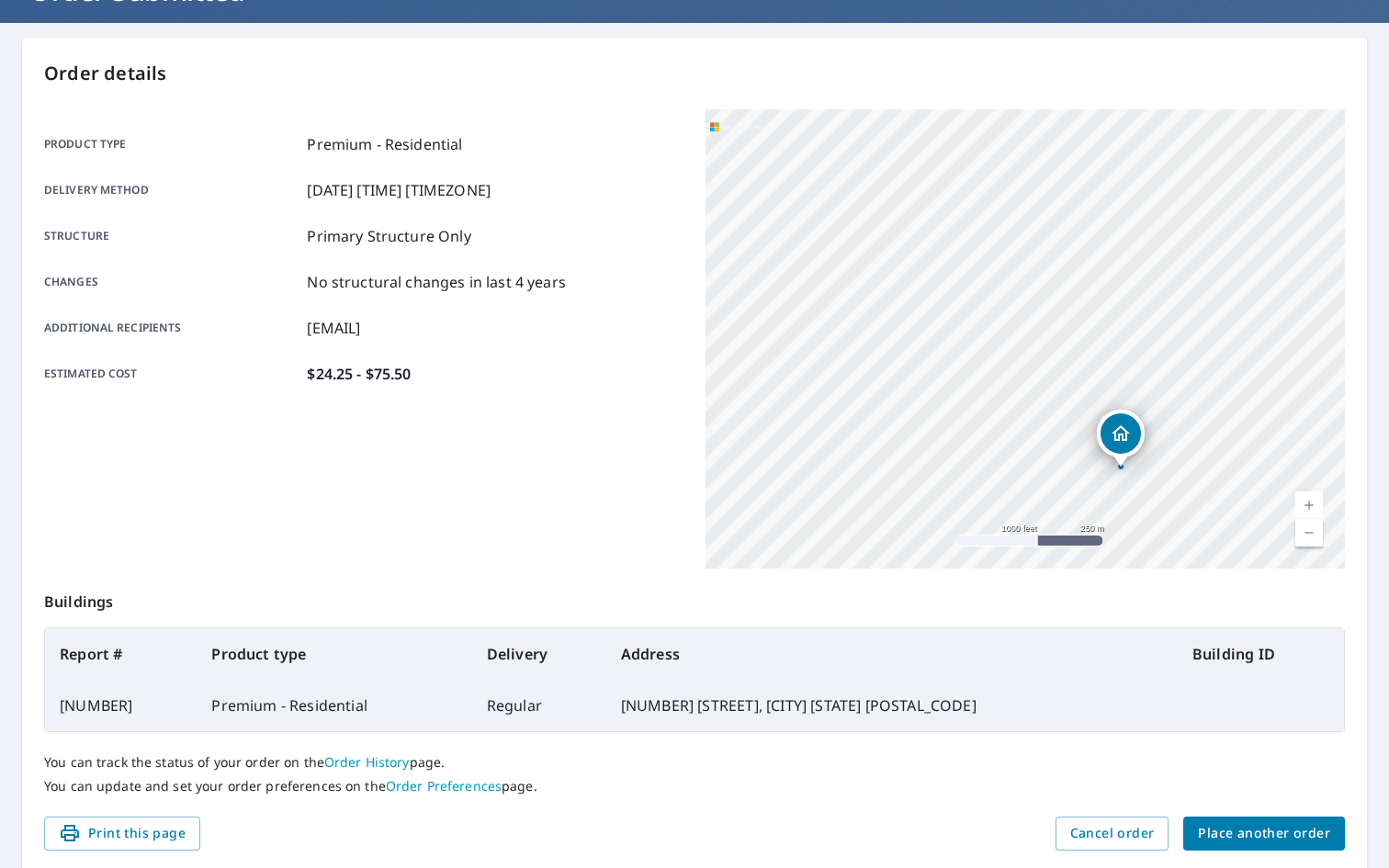 click on "Place another order" at bounding box center (1264, 833) 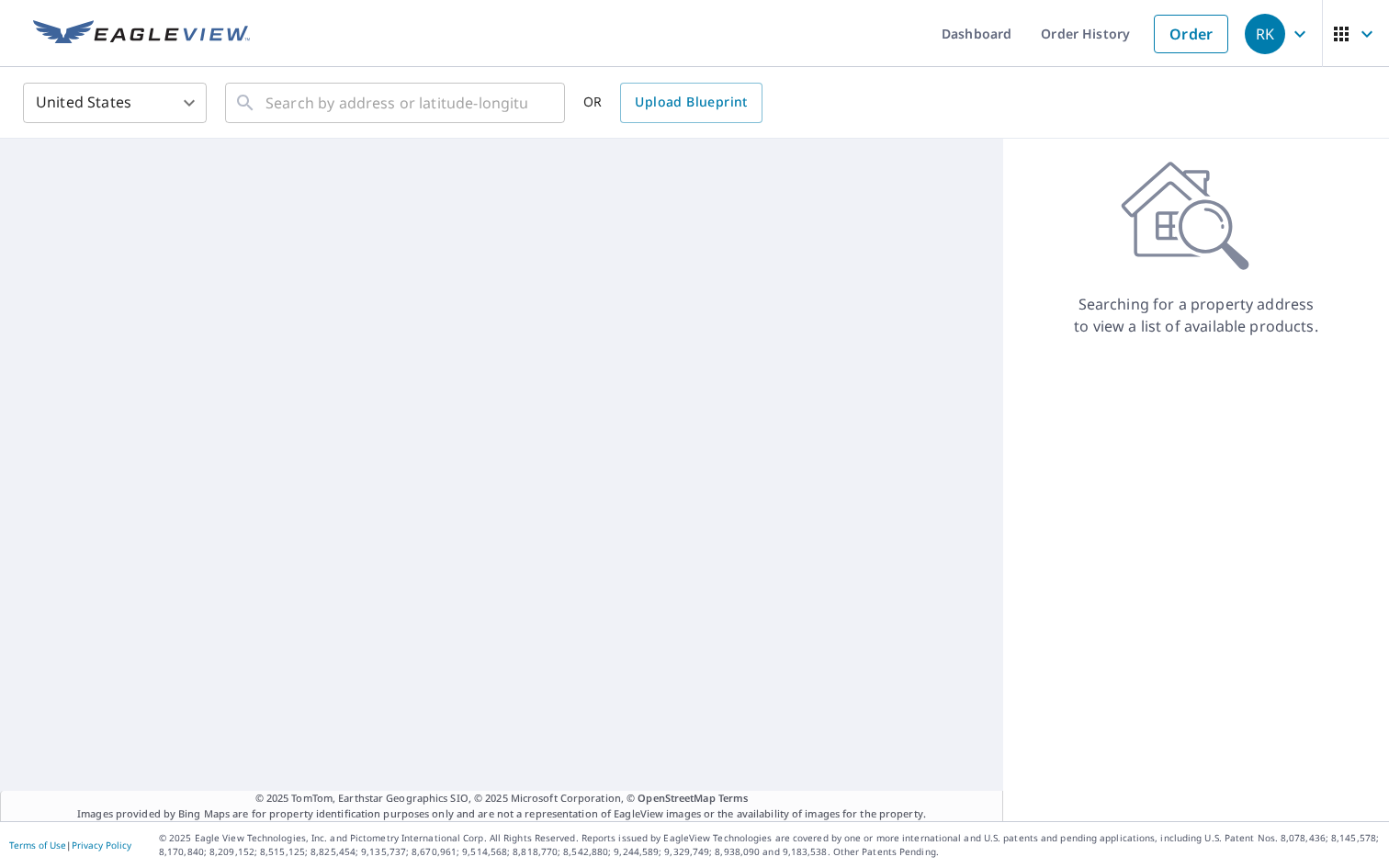 scroll, scrollTop: 0, scrollLeft: 0, axis: both 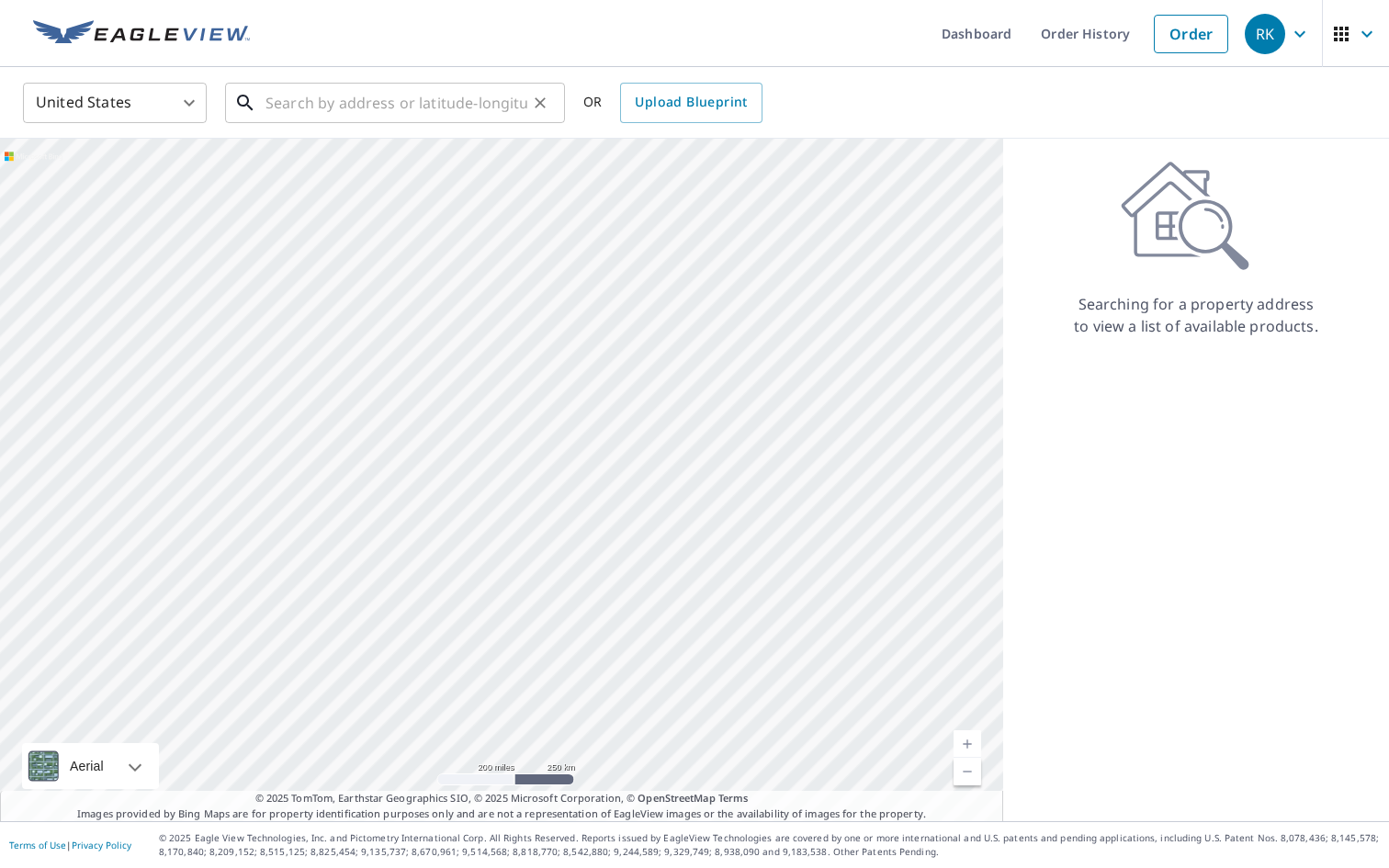 click at bounding box center (396, 103) 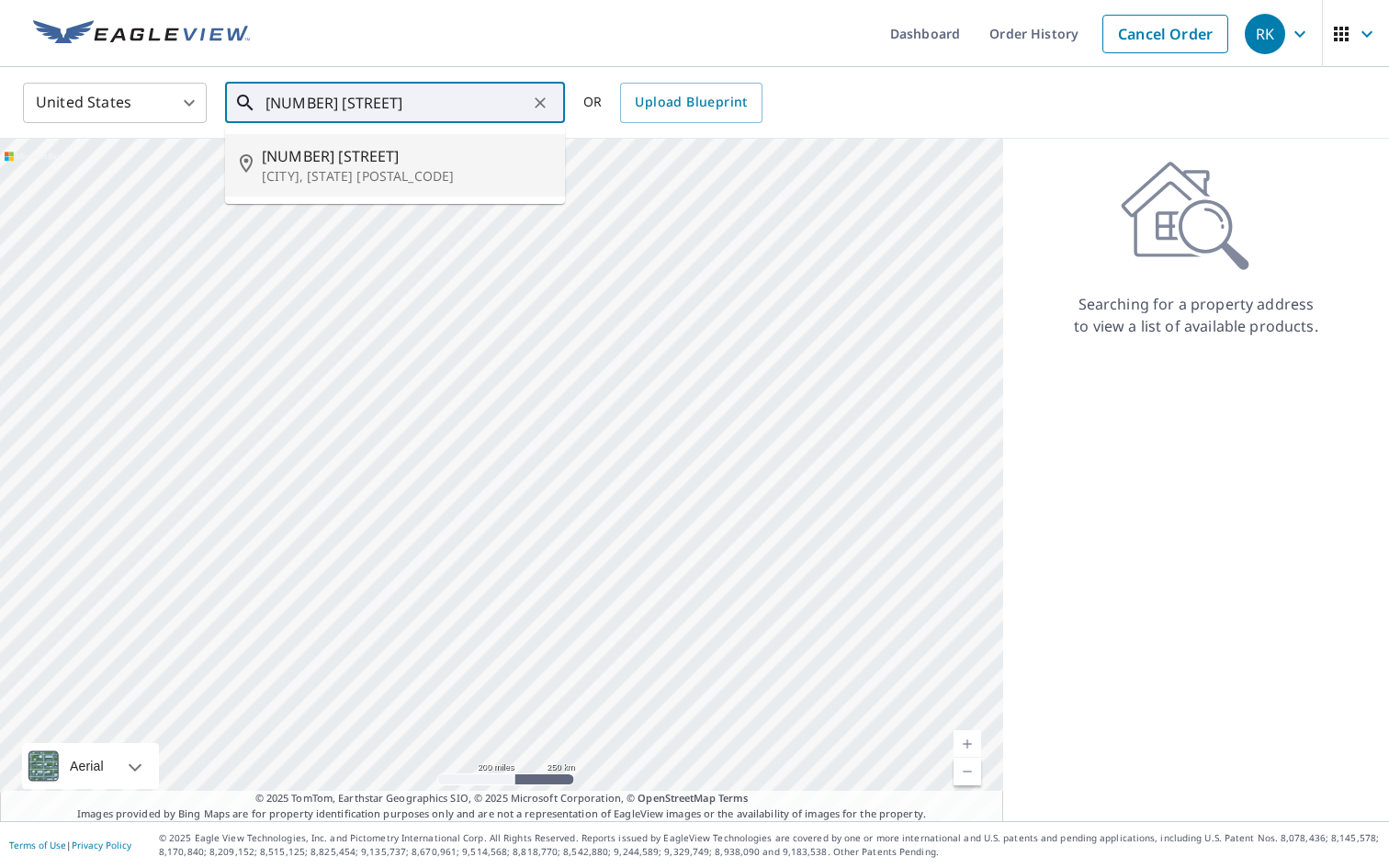 click on "63 Stephenson Ave Buffalo, NY 14224" at bounding box center [395, 165] 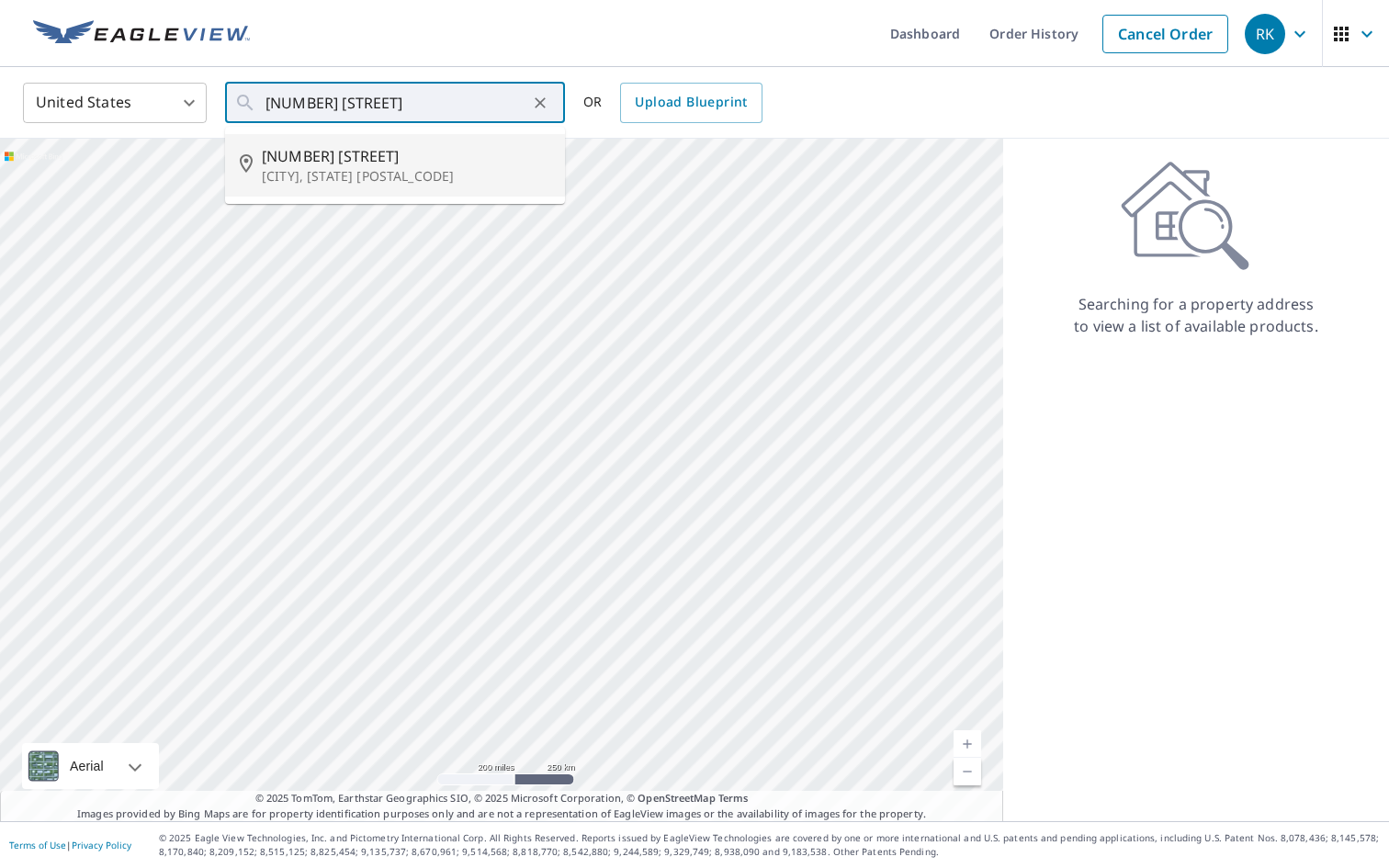 type on "63 Stephenson Ave Buffalo, NY 14224" 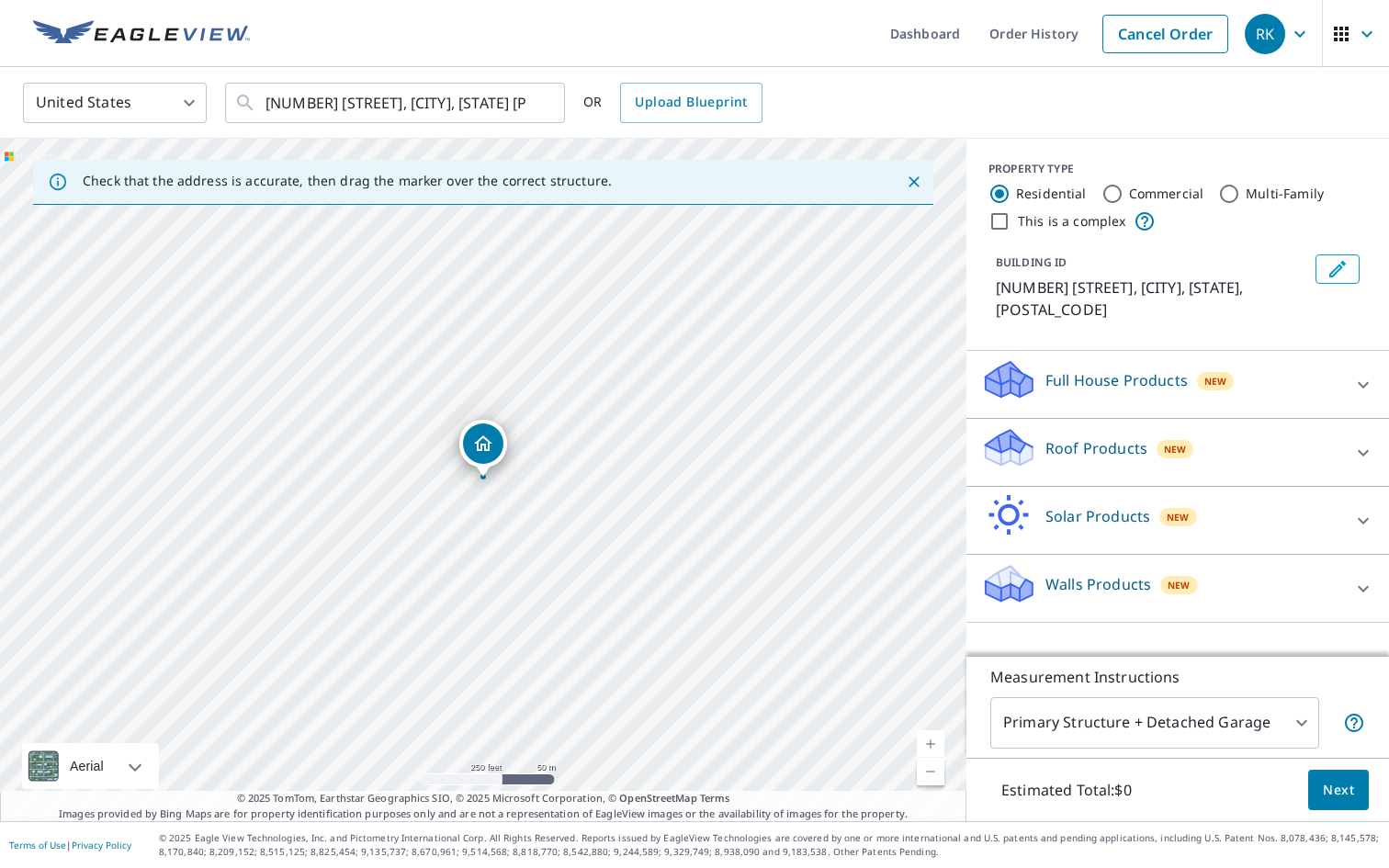 click on "Roof Products New" at bounding box center (1161, 452) 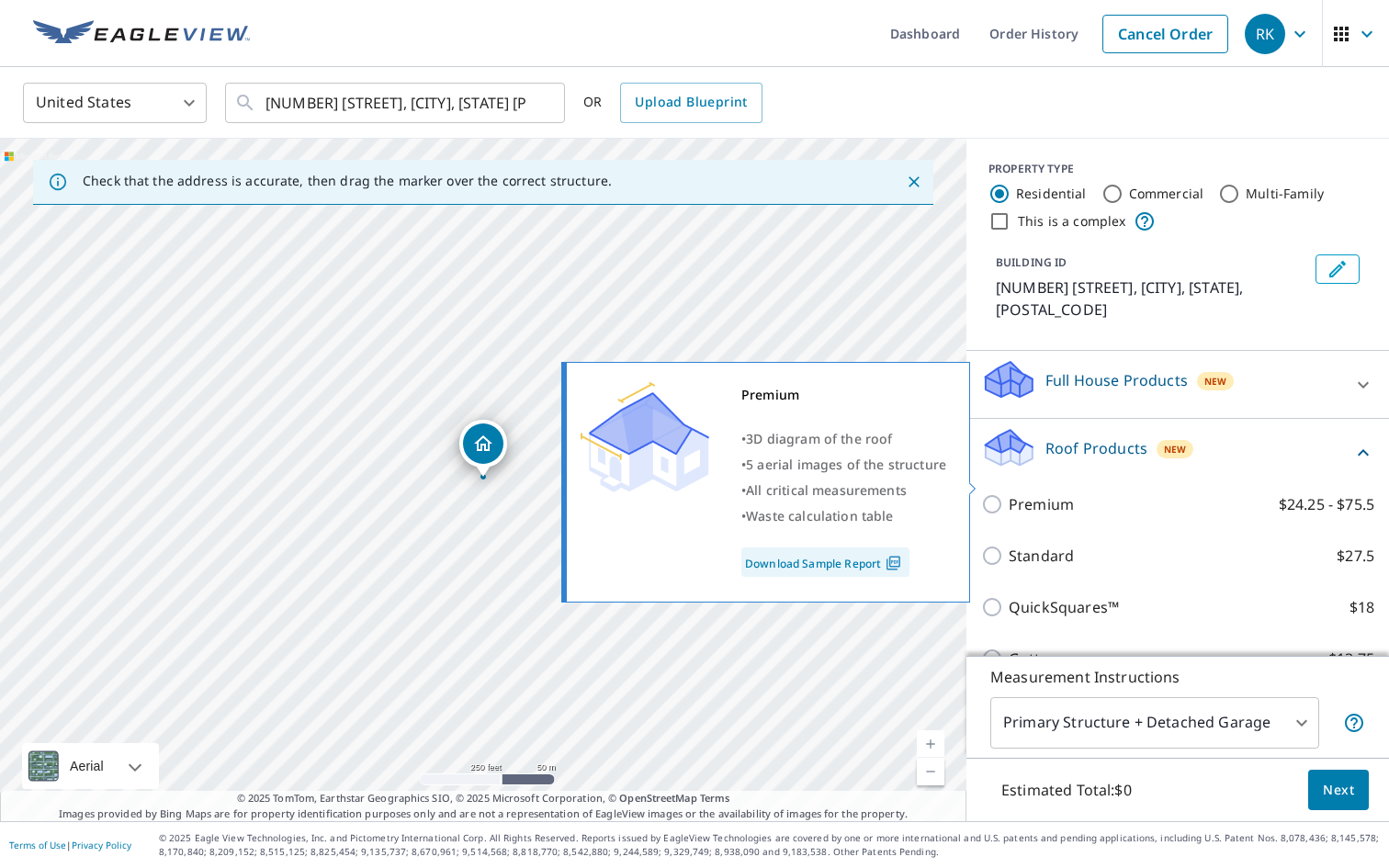 click on "Premium" at bounding box center (1041, 504) 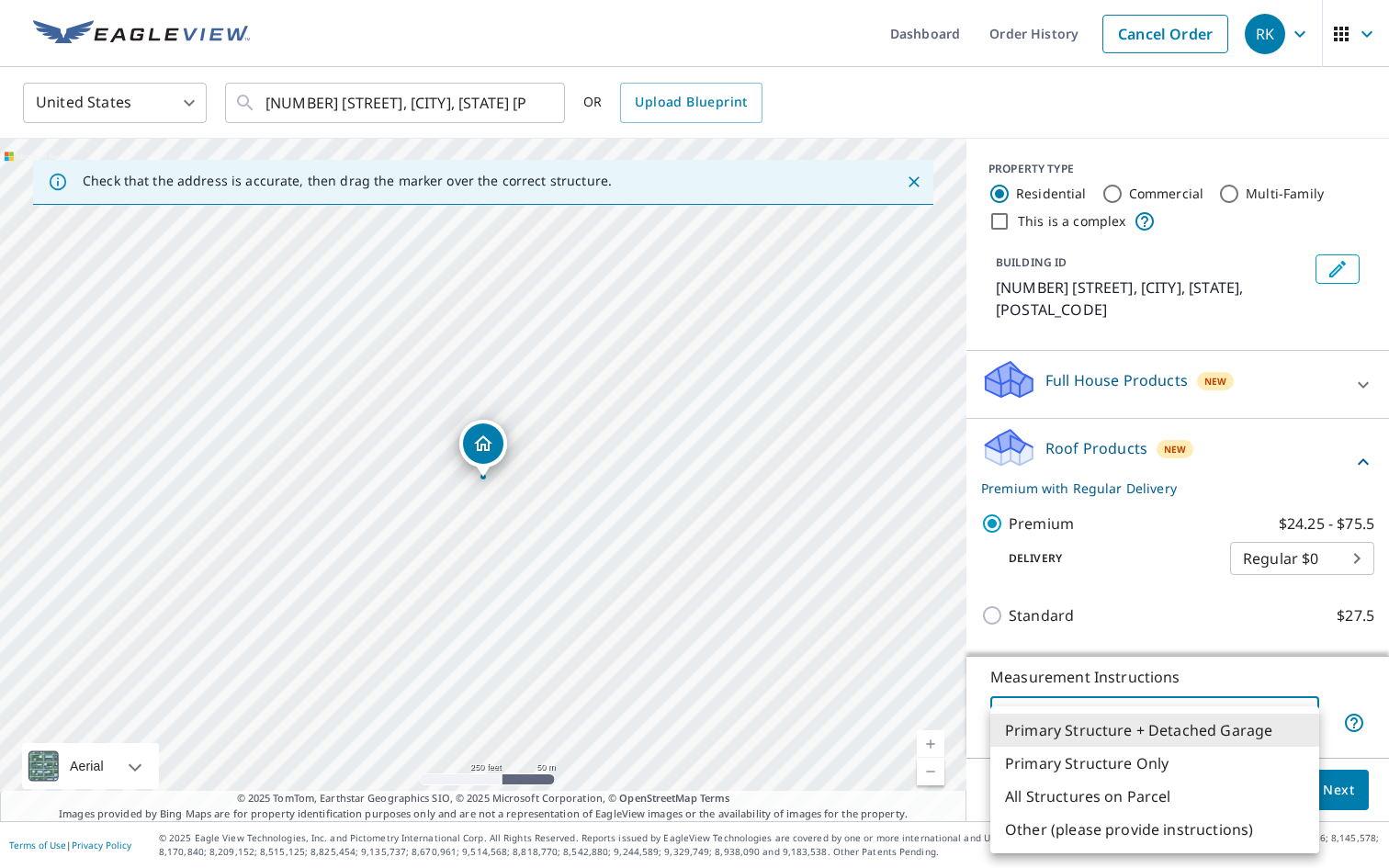 click on "RK RK
Dashboard Order History Cancel Order RK United States US ​ 63 Stephenson Ave Buffalo, NY 14224 ​ OR Upload Blueprint Check that the address is accurate, then drag the marker over the correct structure. 63 Stephenson Ave Buffalo, NY 14224 Aerial Road A standard road map Aerial A detailed look from above Labels Labels 250 feet 50 m © 2025 TomTom, © Vexcel Imaging, © 2025 Microsoft Corporation,  © OpenStreetMap Terms © 2025 TomTom, Earthstar Geographics SIO, © 2025 Microsoft Corporation, ©   OpenStreetMap   Terms Images provided by Bing Maps are for property identification purposes only and are not a representation of EagleView images or the availability of images for the property. PROPERTY TYPE Residential Commercial Multi-Family This is a complex BUILDING ID 63 Stephenson Ave, Buffalo, NY, 14224 Full House Products New Full House™ $91 Roof Products New Premium with Regular Delivery Premium $24.25 - $75.5 Delivery Regular $0 8 ​ Standard $27.5 QuickSquares™ $18 Gutter $13.75 $18 New" at bounding box center (694, 434) 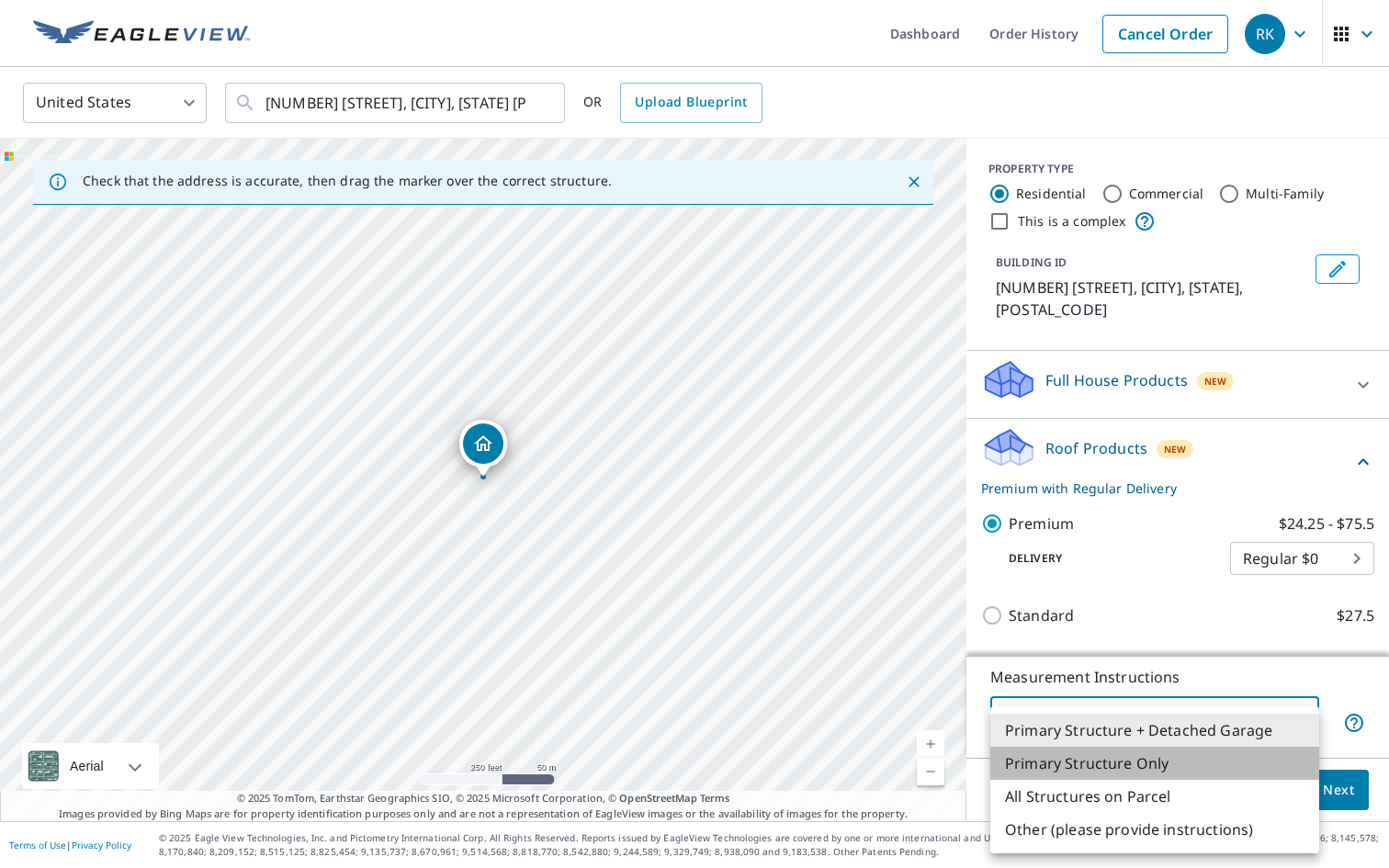 click on "Primary Structure Only" at bounding box center (1155, 763) 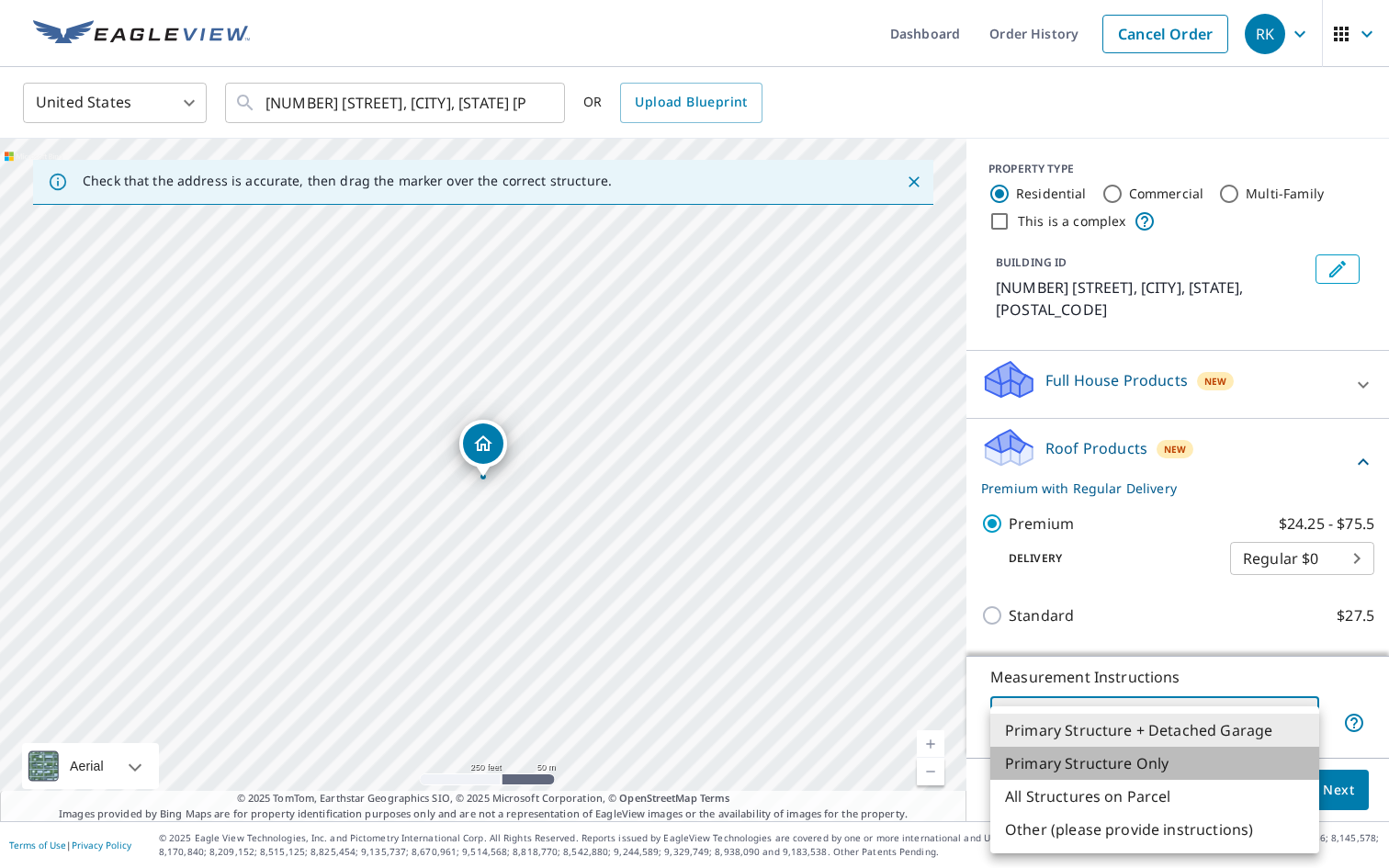 type on "2" 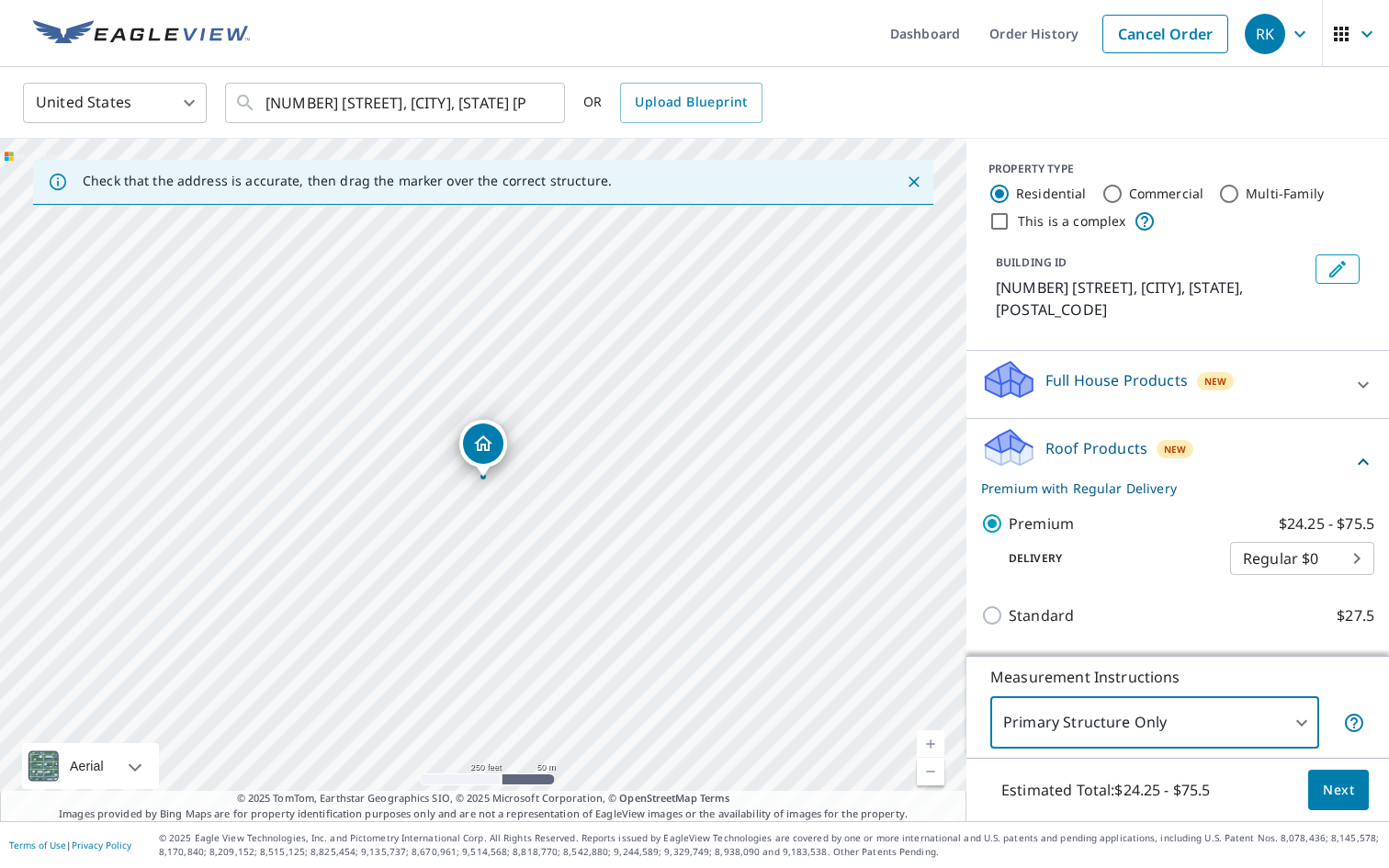 click on "Next" at bounding box center [1338, 790] 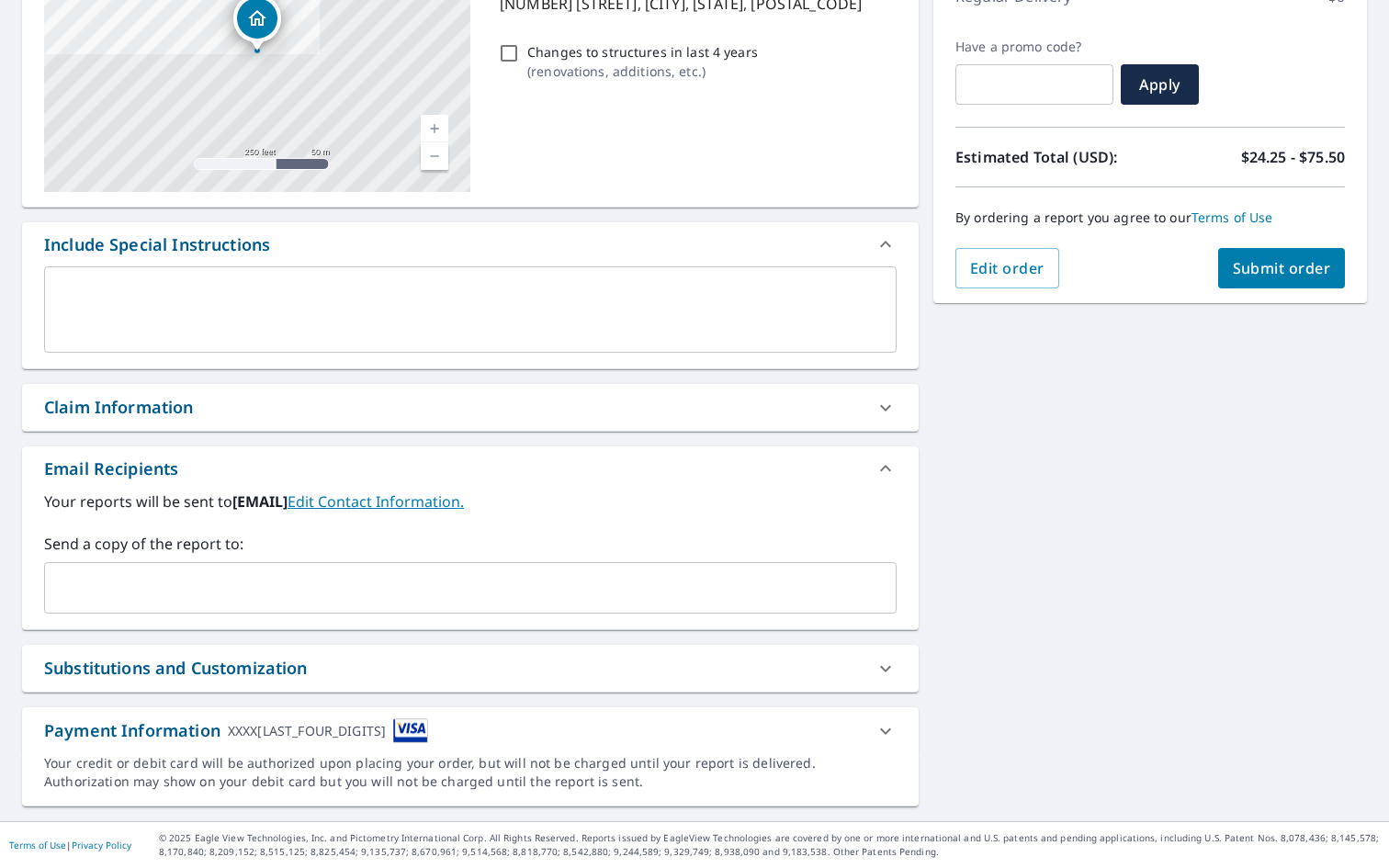 scroll, scrollTop: 283, scrollLeft: 0, axis: vertical 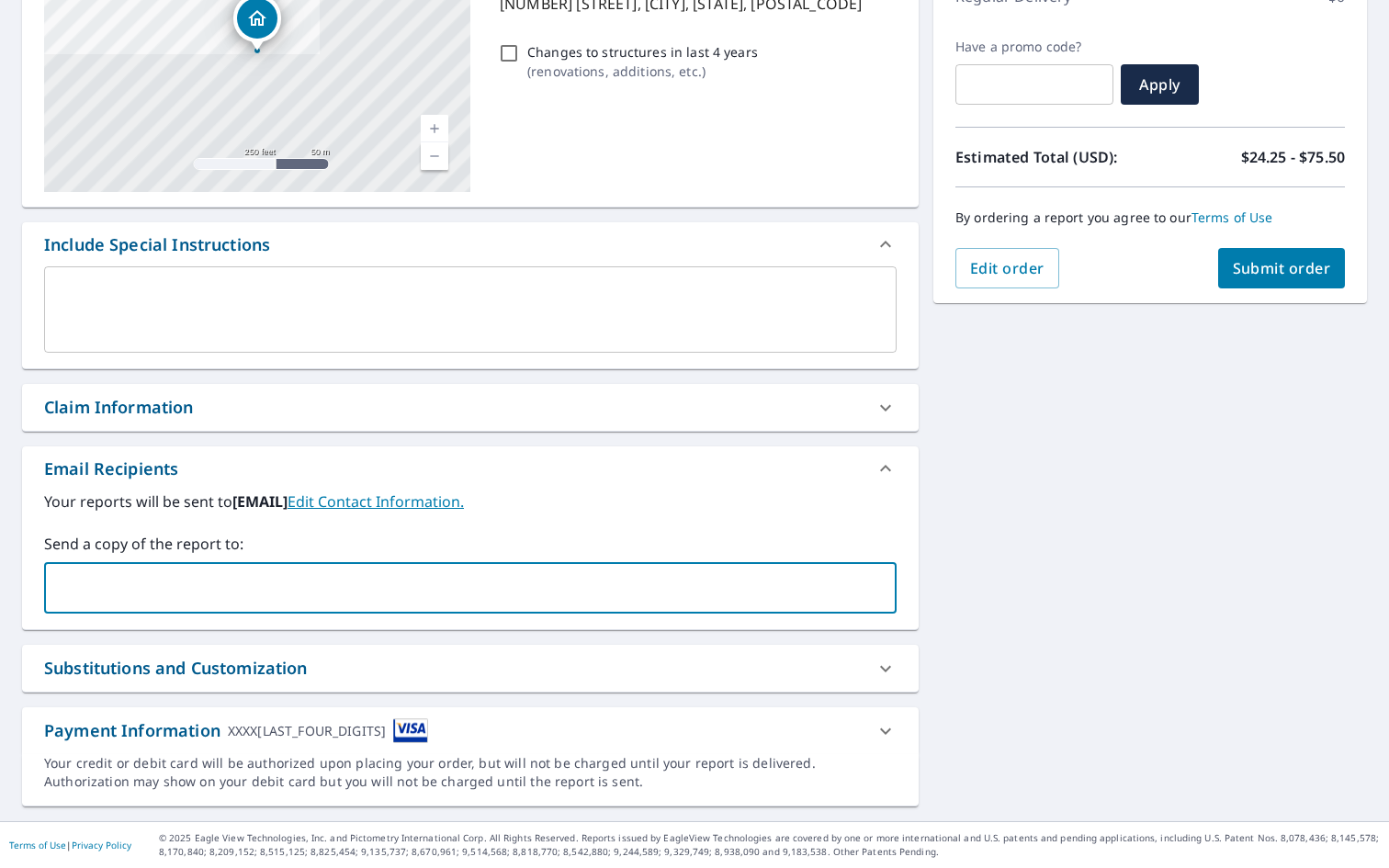 type on "mlynch@kazhomeimprovements.com" 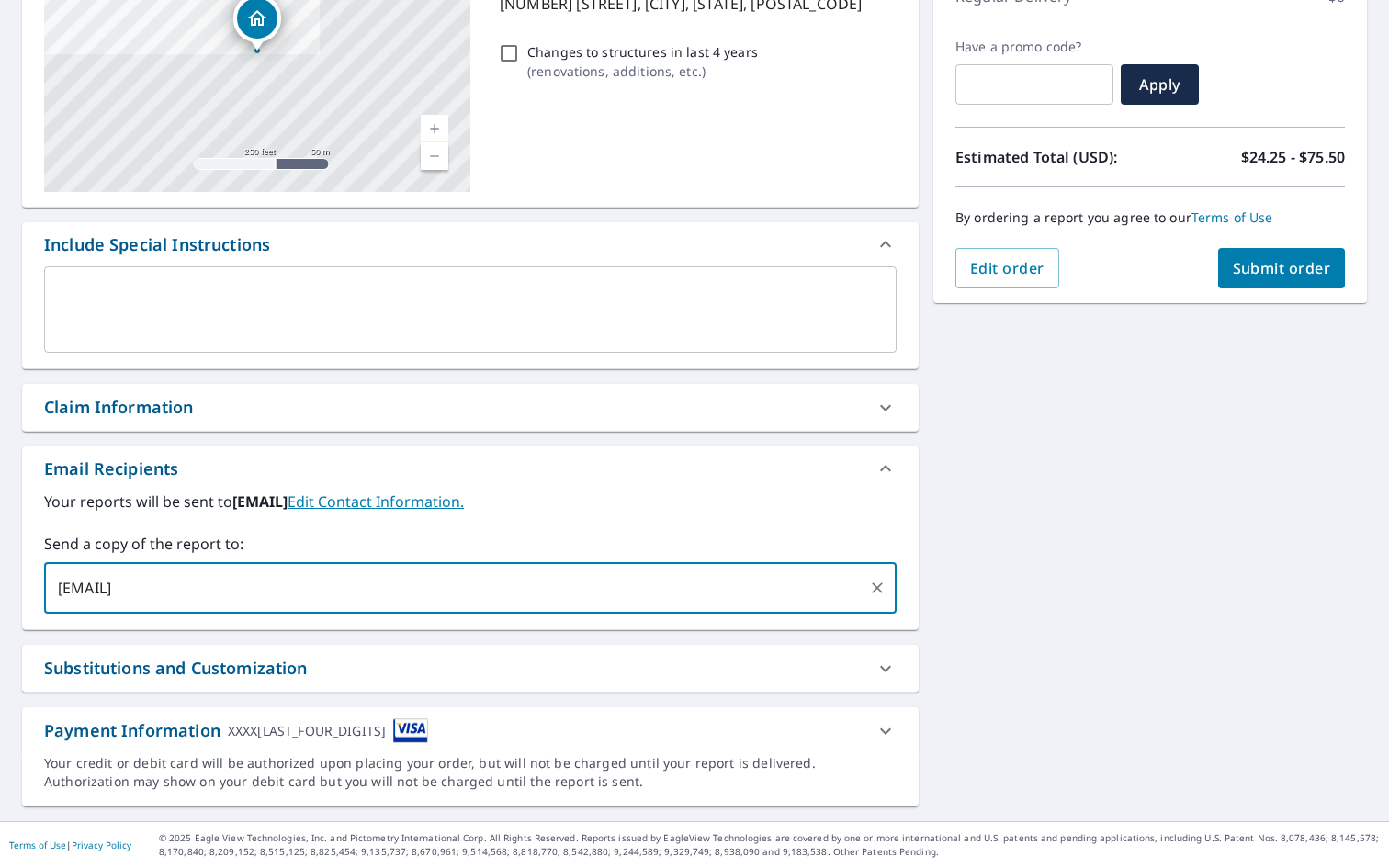 type 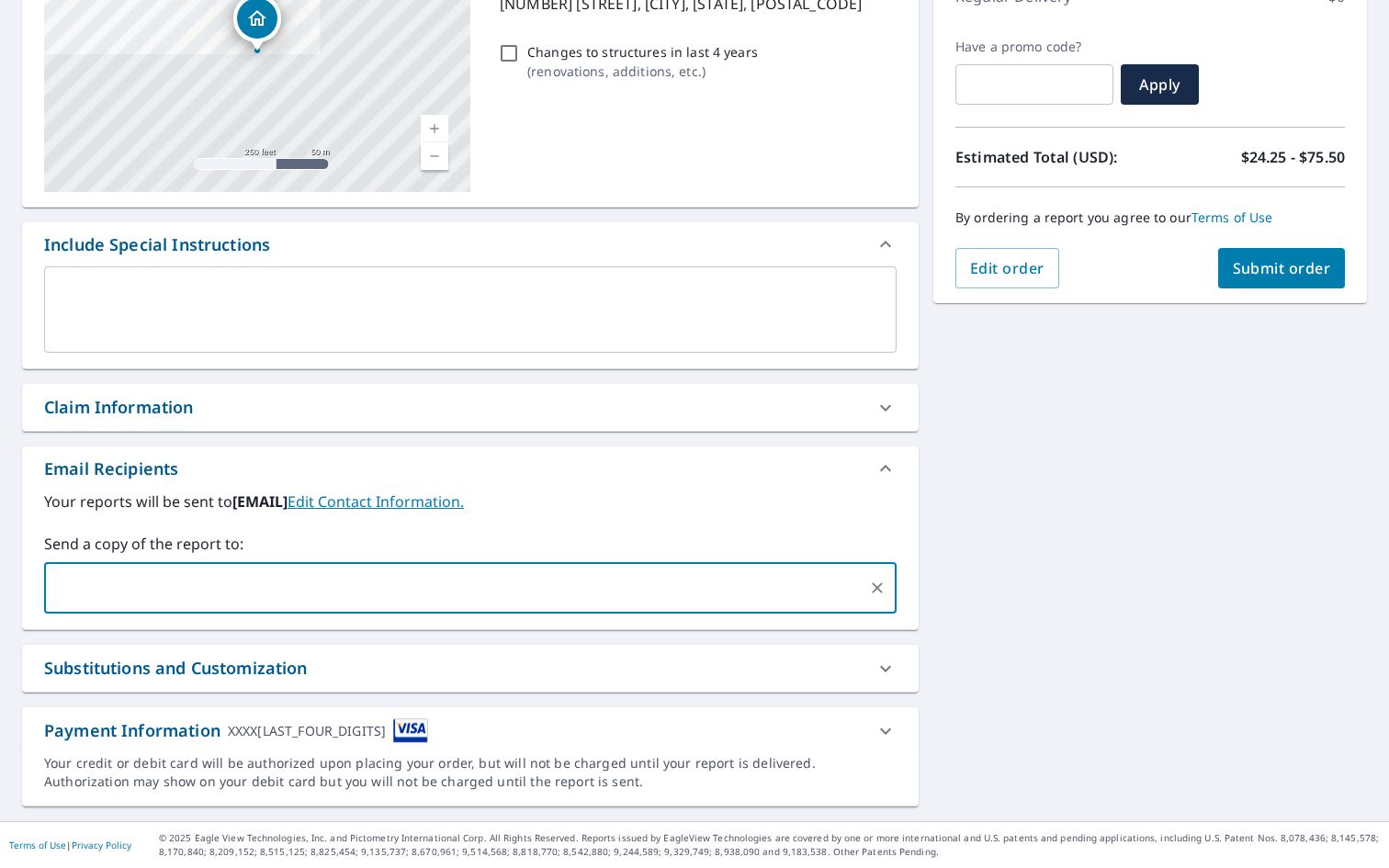 click on "Submit order" at bounding box center (1282, 268) 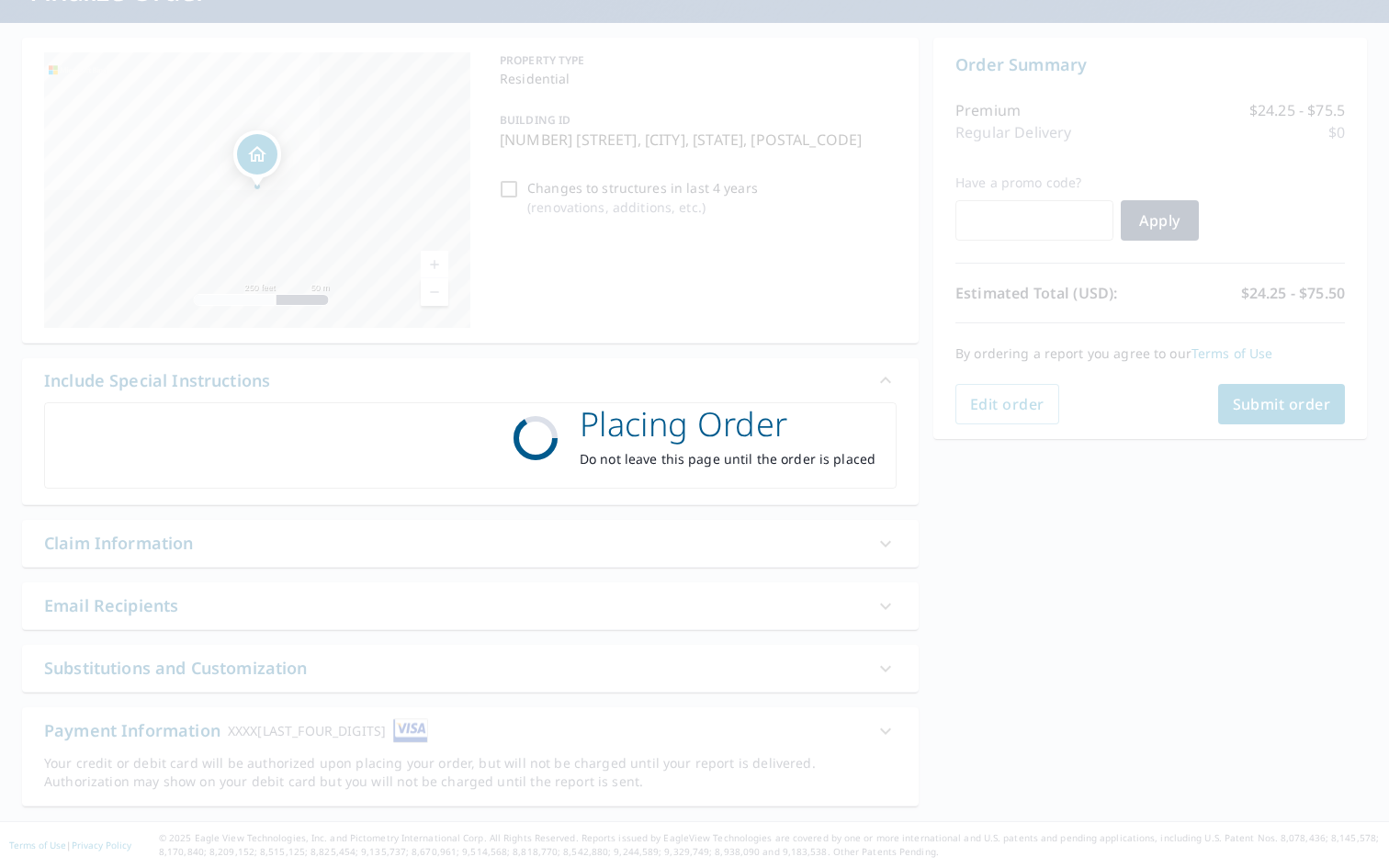 scroll, scrollTop: 147, scrollLeft: 0, axis: vertical 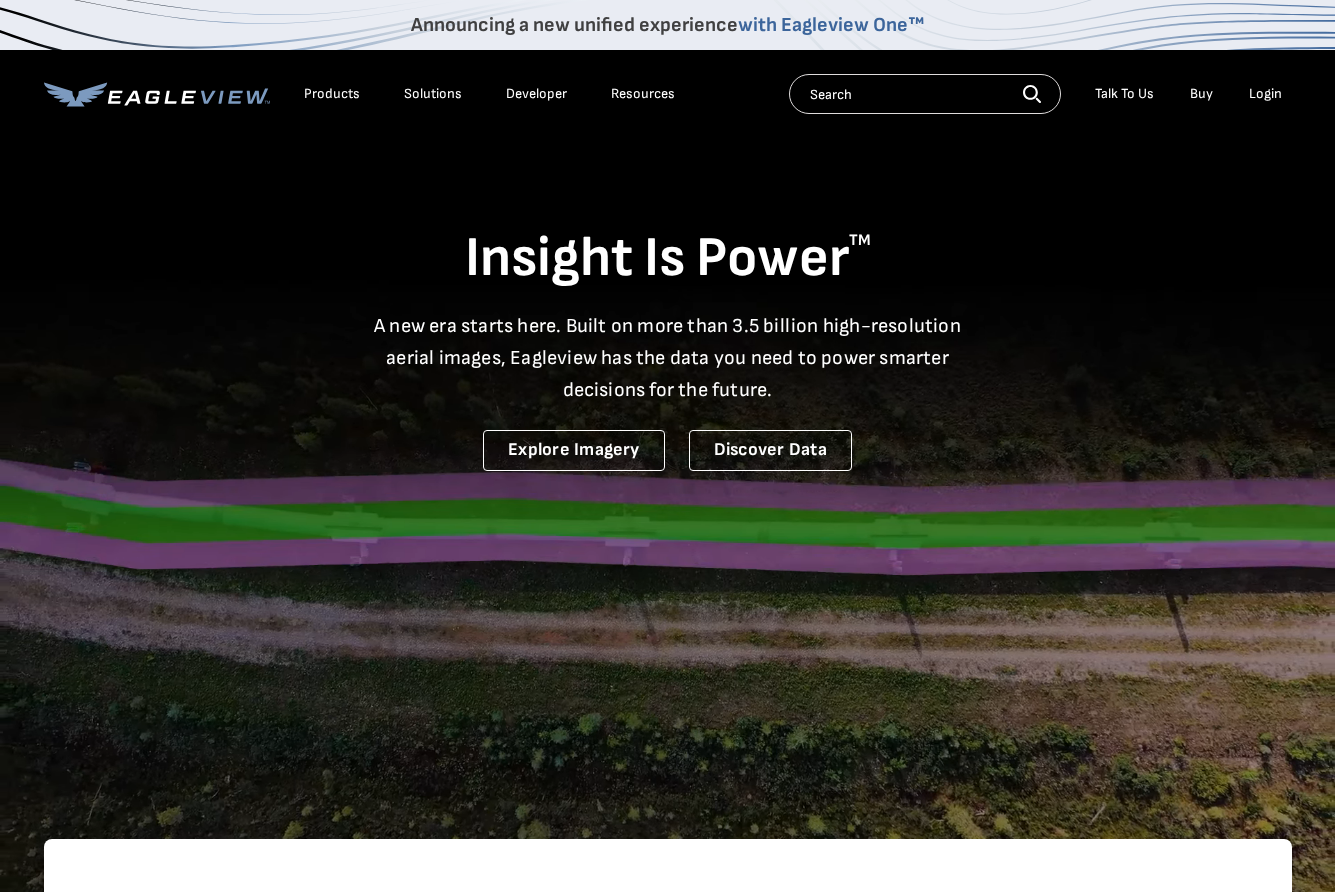 click on "Login" at bounding box center (1265, 94) 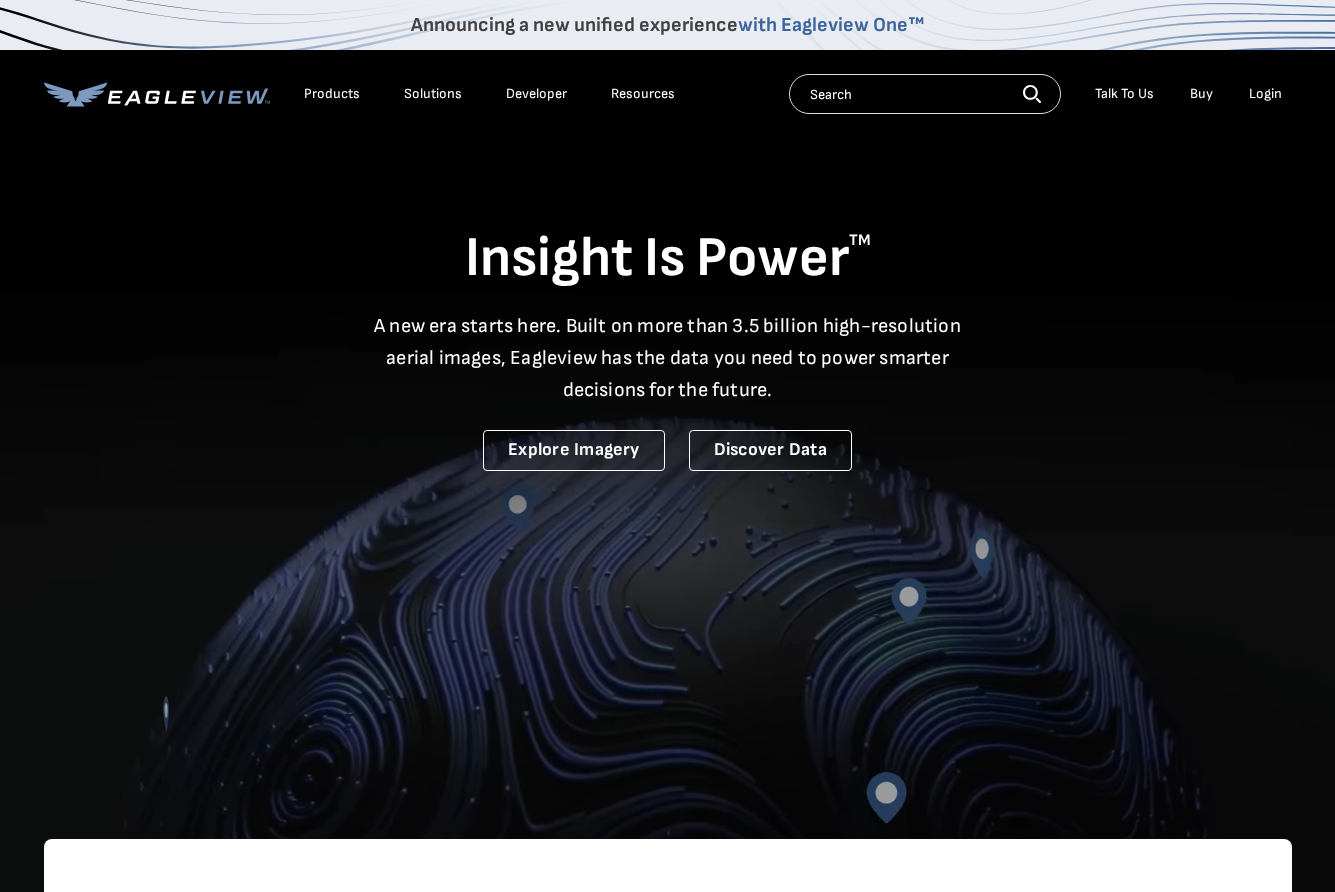 click on "Login" at bounding box center (1265, 94) 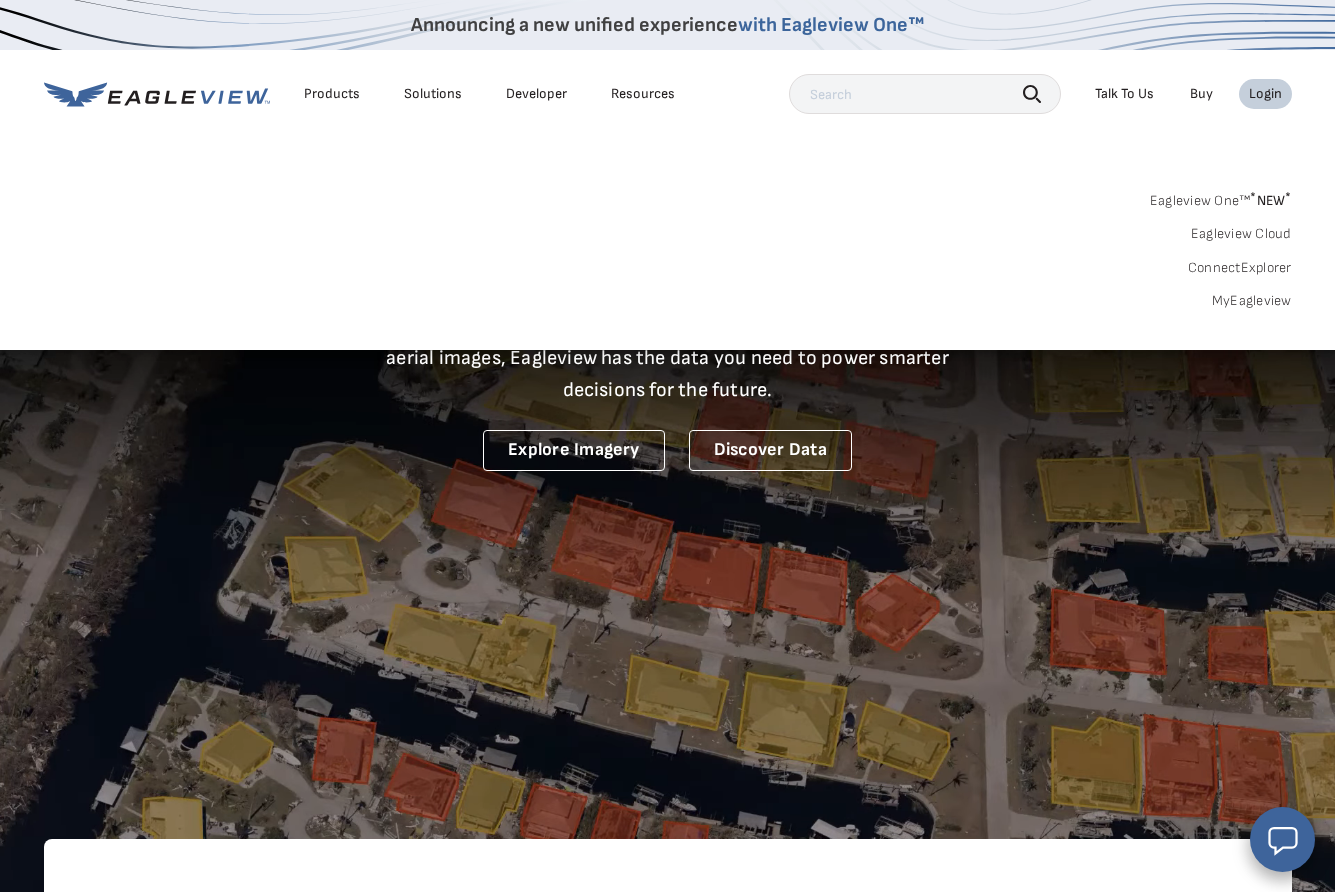 click on "MyEagleview" at bounding box center (1252, 301) 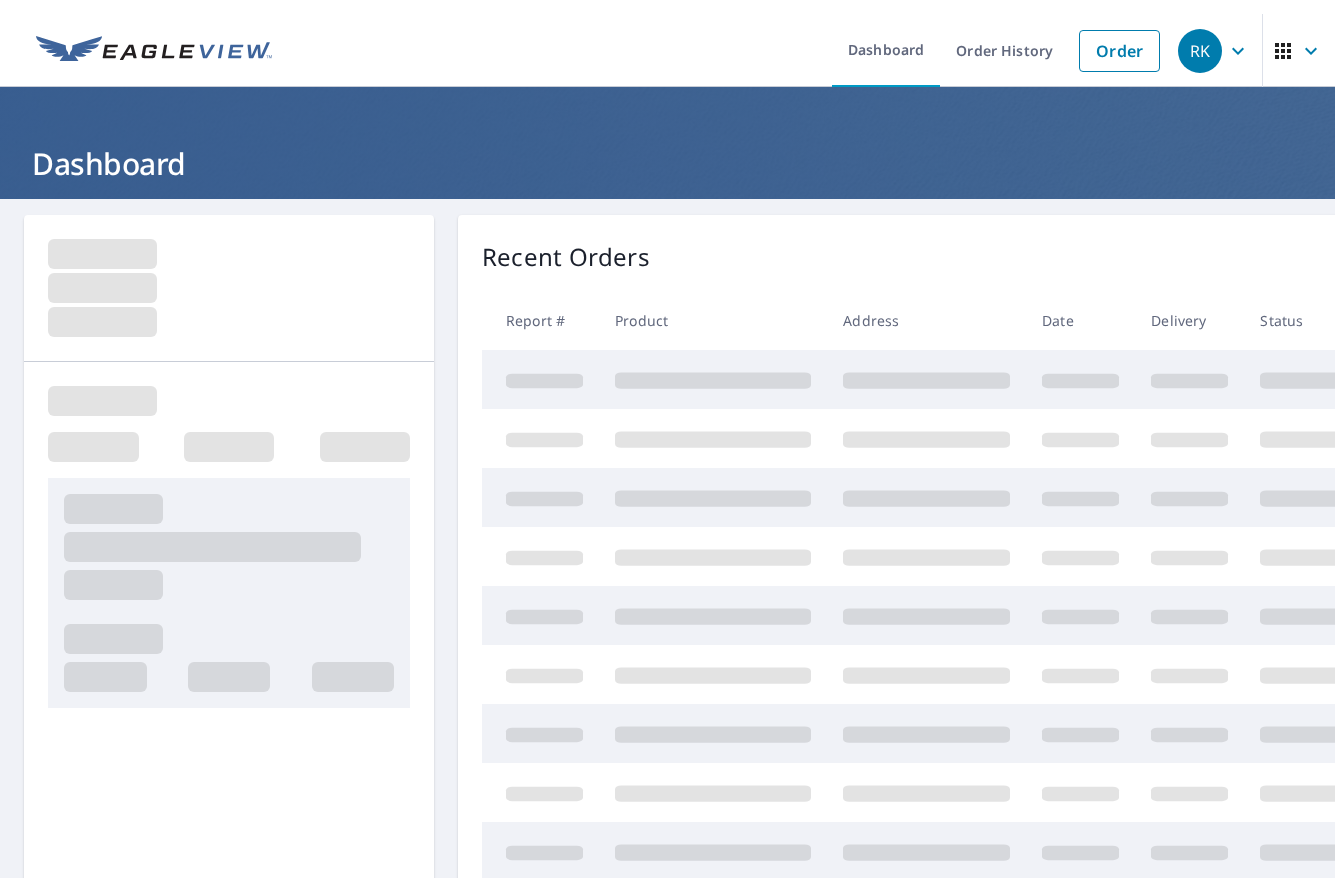 scroll, scrollTop: 0, scrollLeft: 0, axis: both 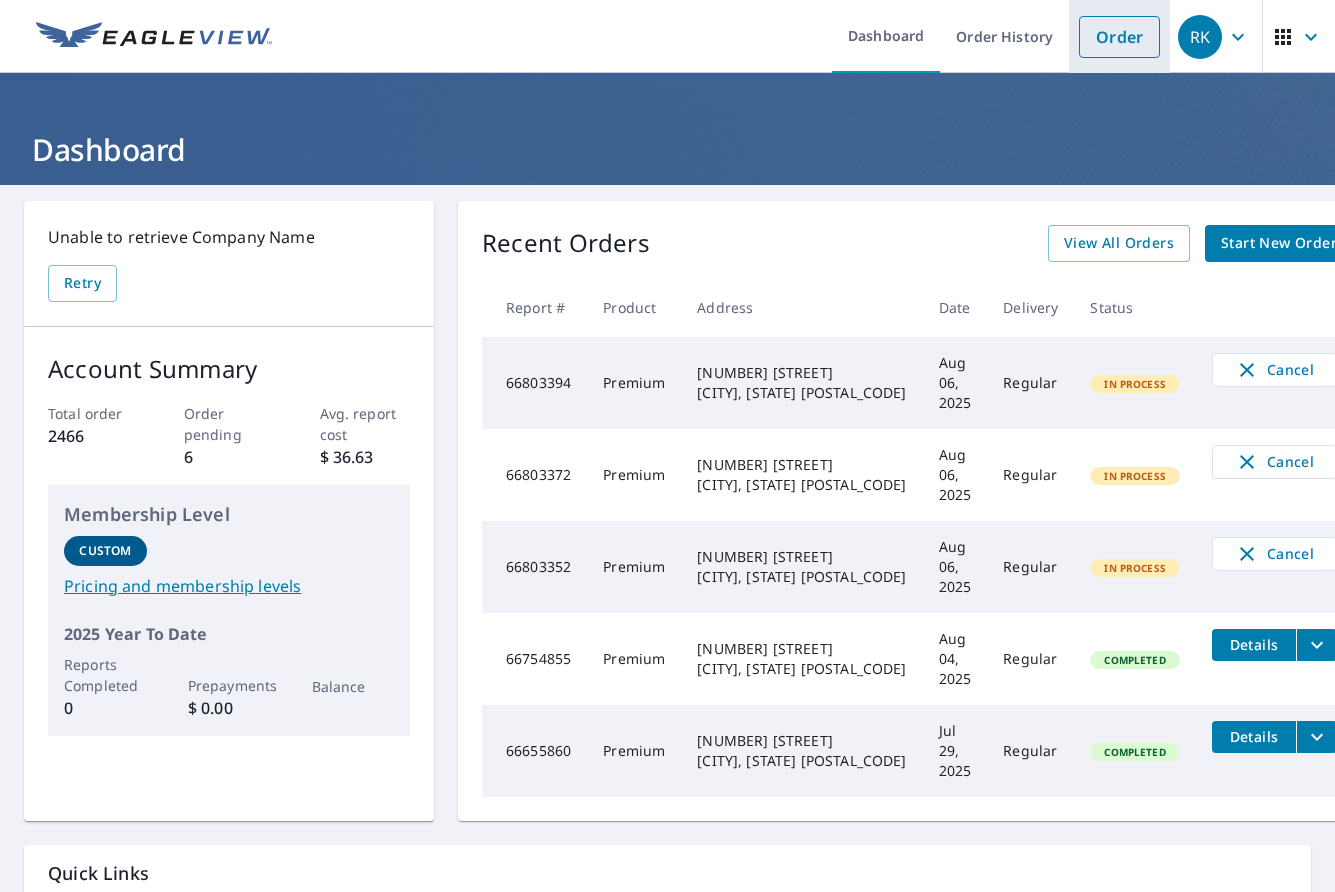 click on "Order" at bounding box center [1119, 36] 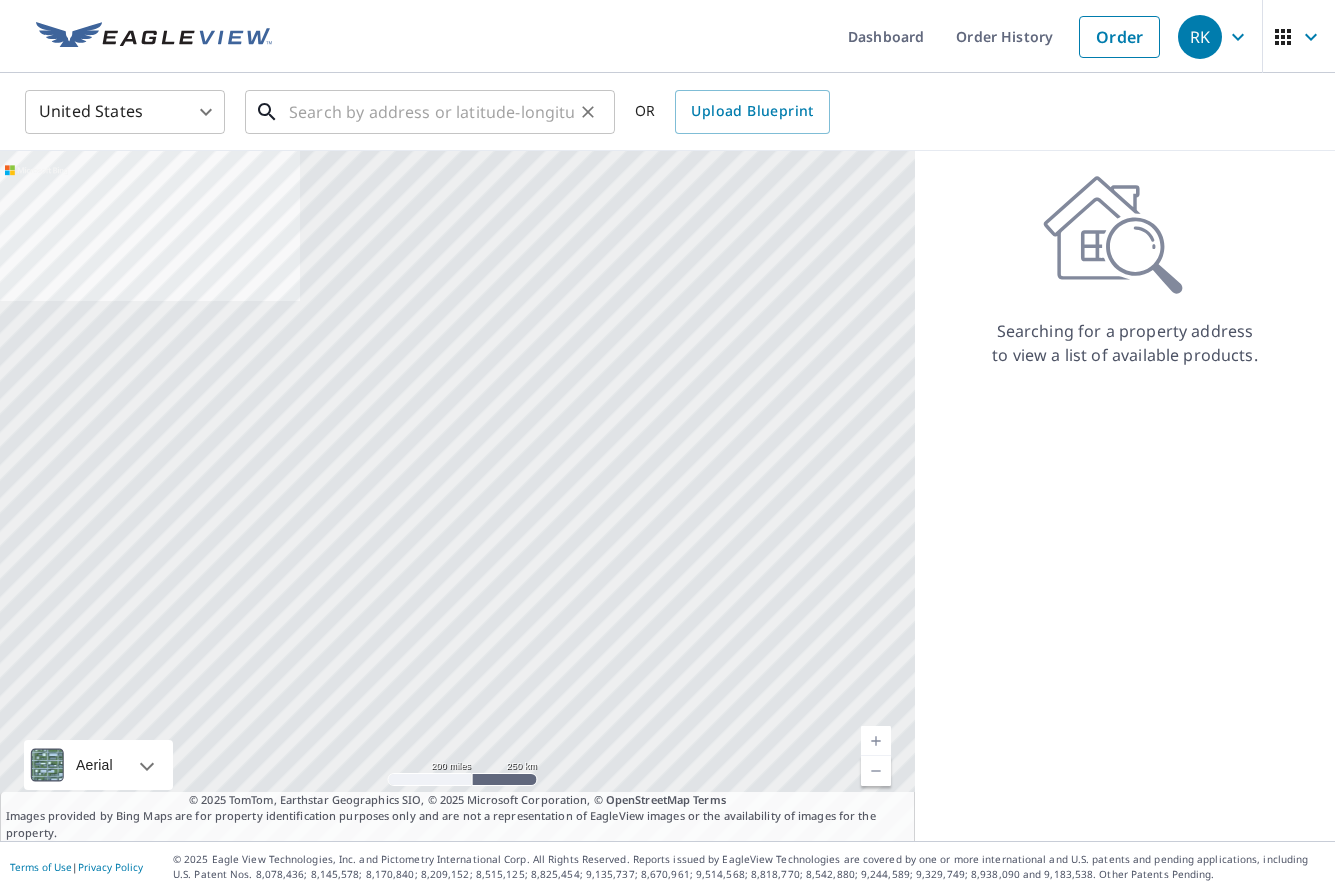 click at bounding box center [431, 112] 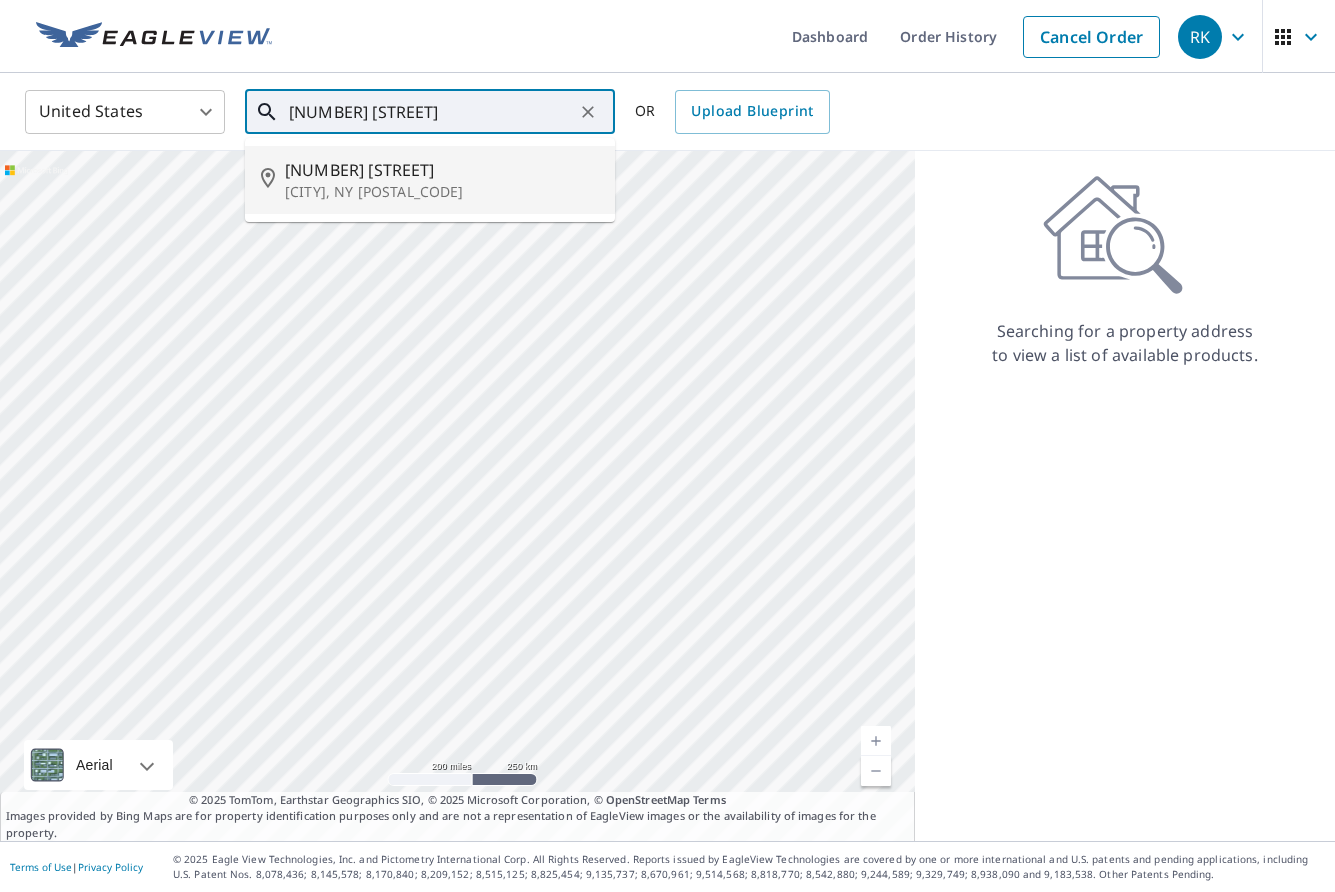 click on "7719 Back Creek Rd" at bounding box center [442, 170] 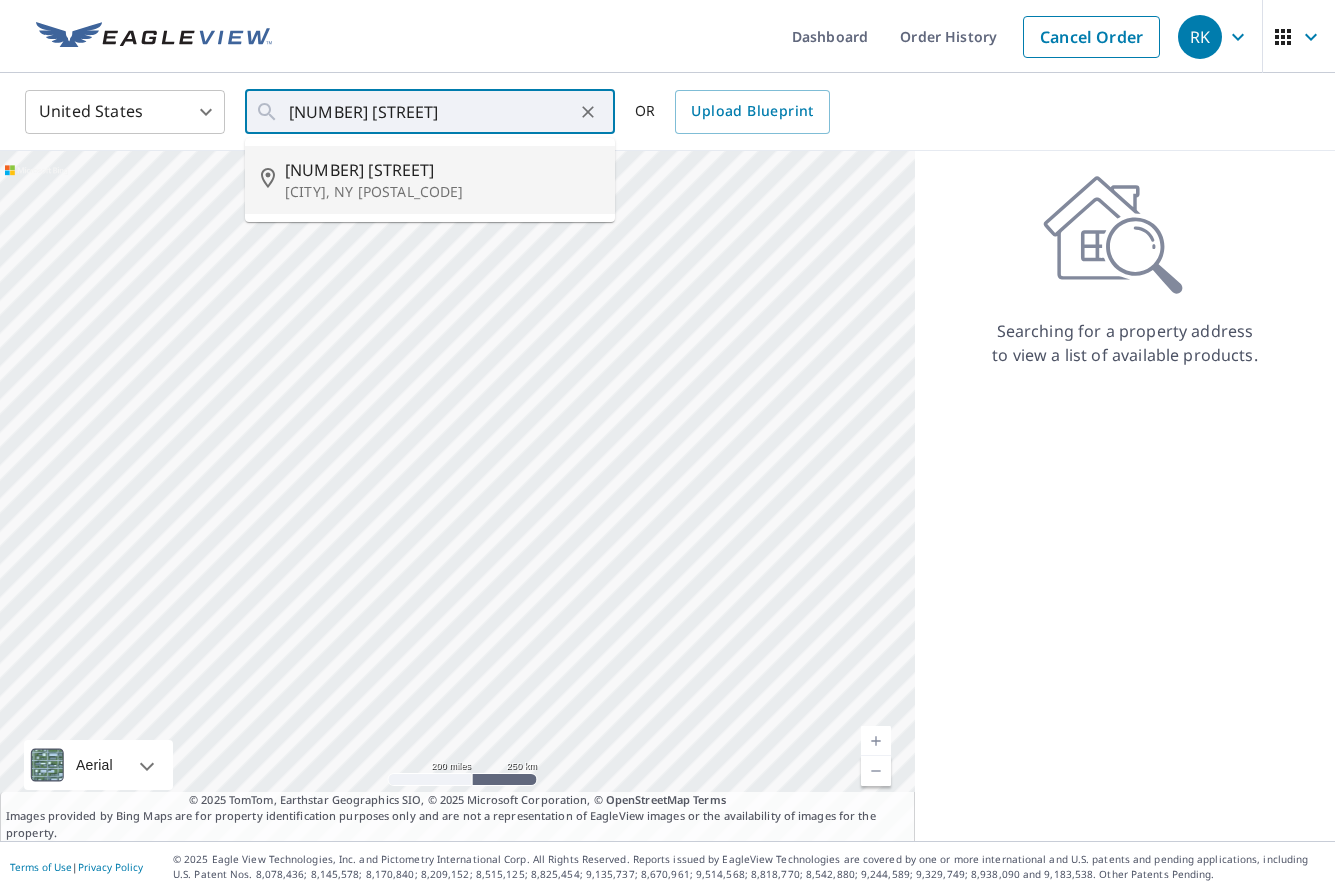 type on "7719 Back Creek Rd Hamburg, NY 14075" 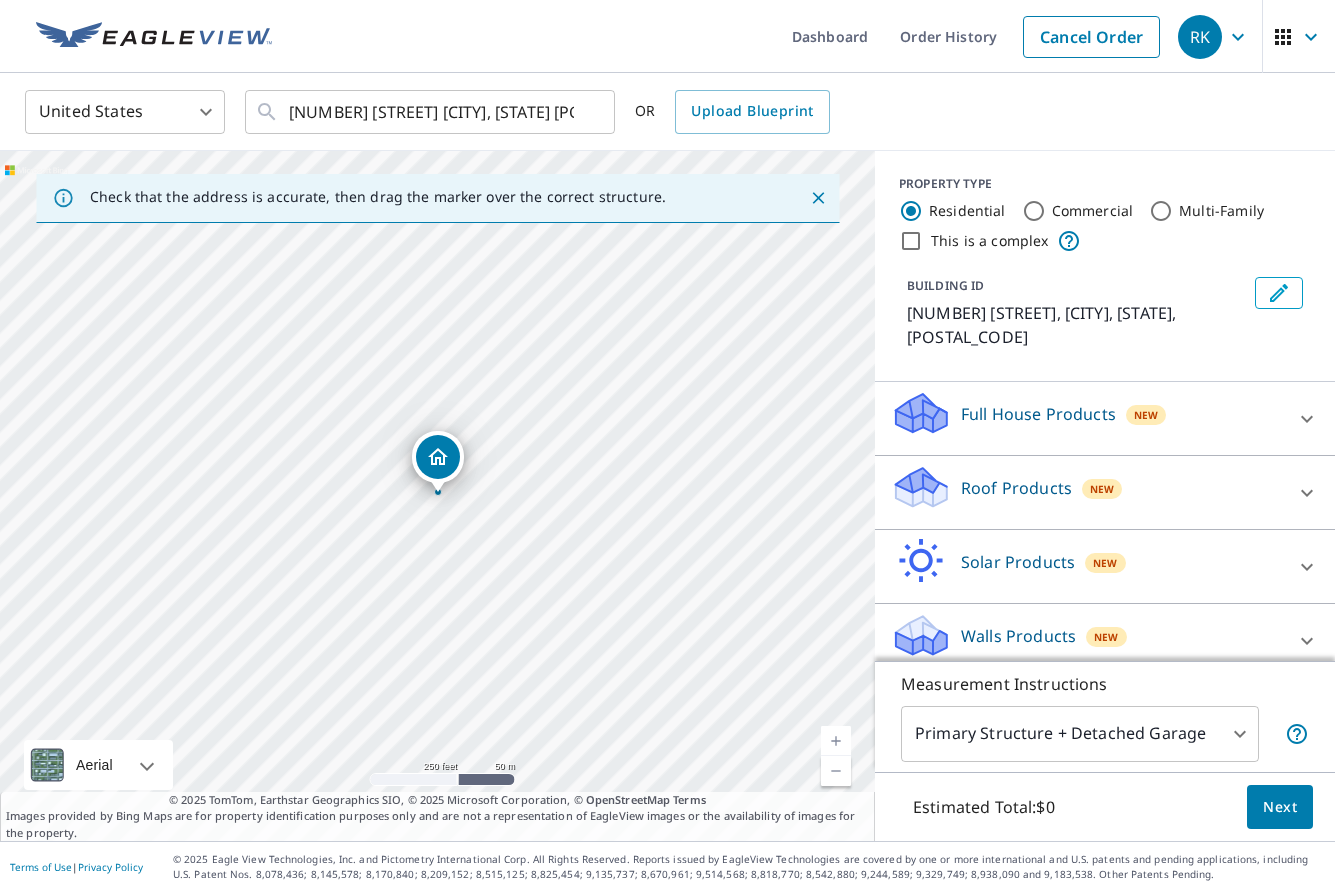 click on "RK RK
Dashboard Order History Cancel Order RK United States US ​ 7719 Back Creek Rd Hamburg, NY 14075 ​ OR Upload Blueprint Check that the address is accurate, then drag the marker over the correct structure. 7719 Back Creek Rd Hamburg, NY 14075 Aerial Road A standard road map Aerial A detailed look from above Labels Labels 250 feet 50 m © 2025 TomTom, © Vexcel Imaging, © 2025 Microsoft Corporation,  © OpenStreetMap Terms © 2025 TomTom, Earthstar Geographics SIO, © 2025 Microsoft Corporation, ©   OpenStreetMap   Terms Images provided by Bing Maps are for property identification purposes only and are not a representation of EagleView images or the availability of images for the property. PROPERTY TYPE Residential Commercial Multi-Family This is a complex BUILDING ID 7719 Back Creek Rd, Hamburg, NY, 14075 Full House Products New Full House™ $91 Roof Products New Premium $24.25 - $75.5 Standard $27.5 QuickSquares™ $18 Gutter $13.75 Bid Perfect™ $18 Solar Products New Inform Essentials+ $79" at bounding box center [667, 446] 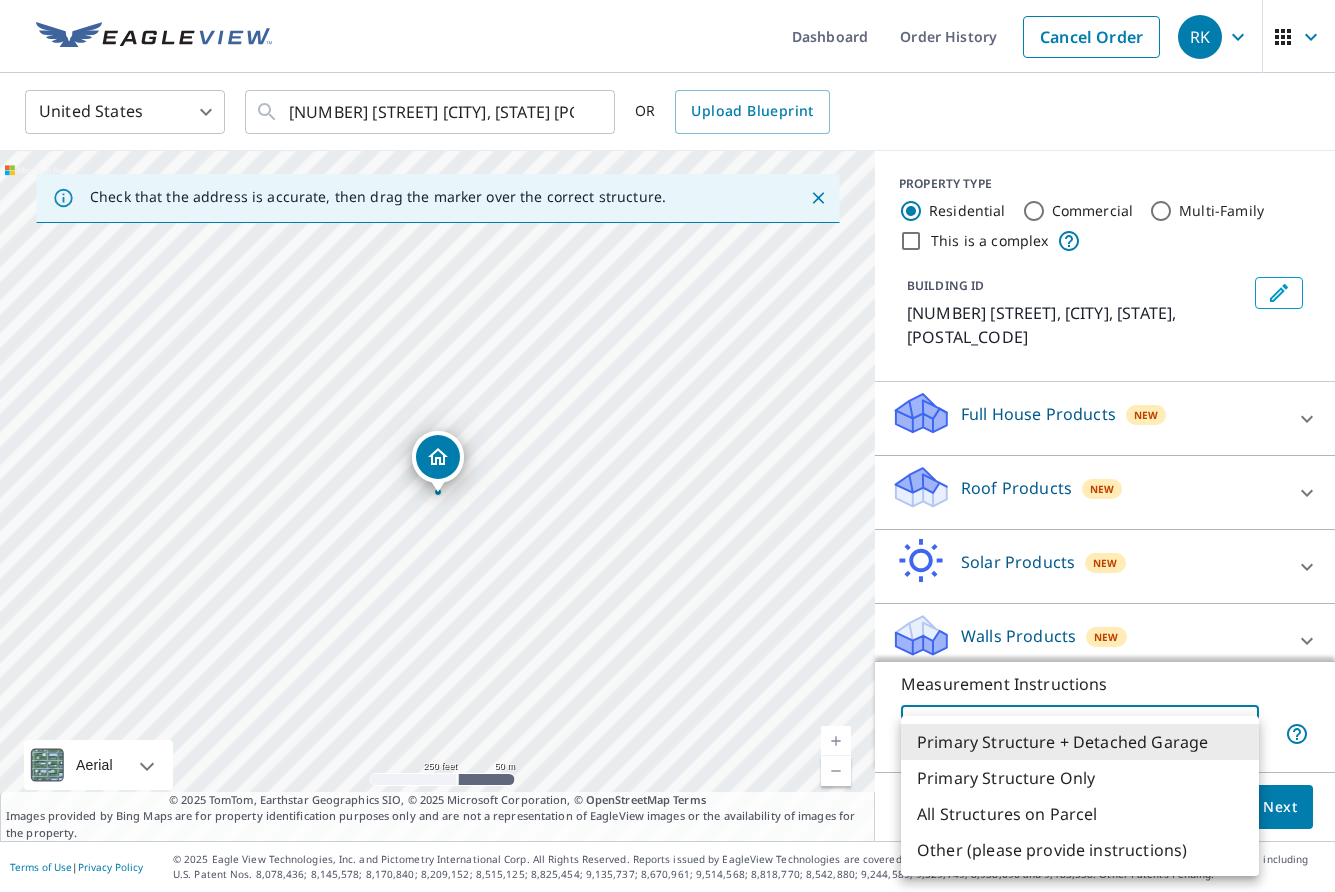 click at bounding box center [667, 446] 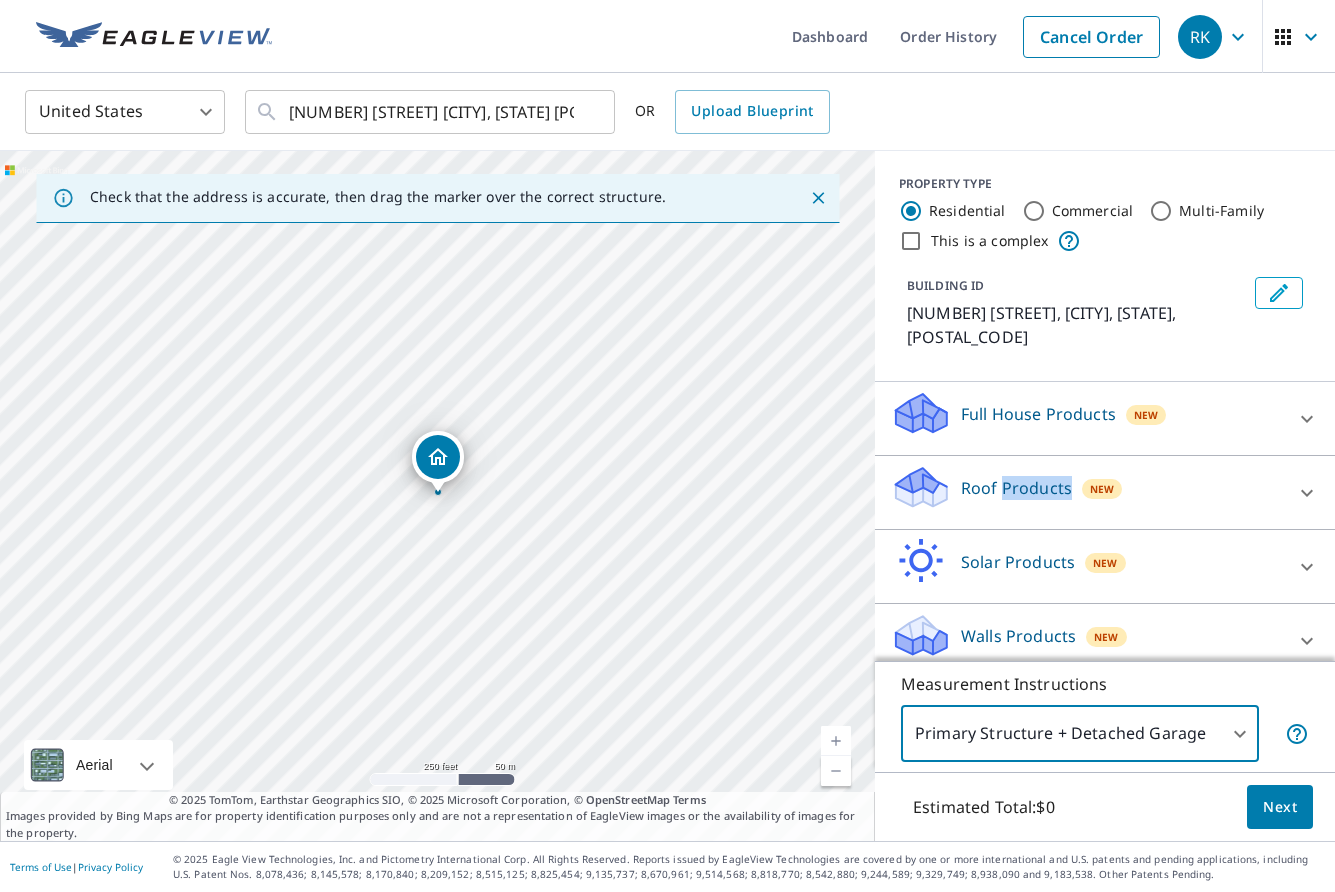 click on "Roof Products" at bounding box center (1016, 488) 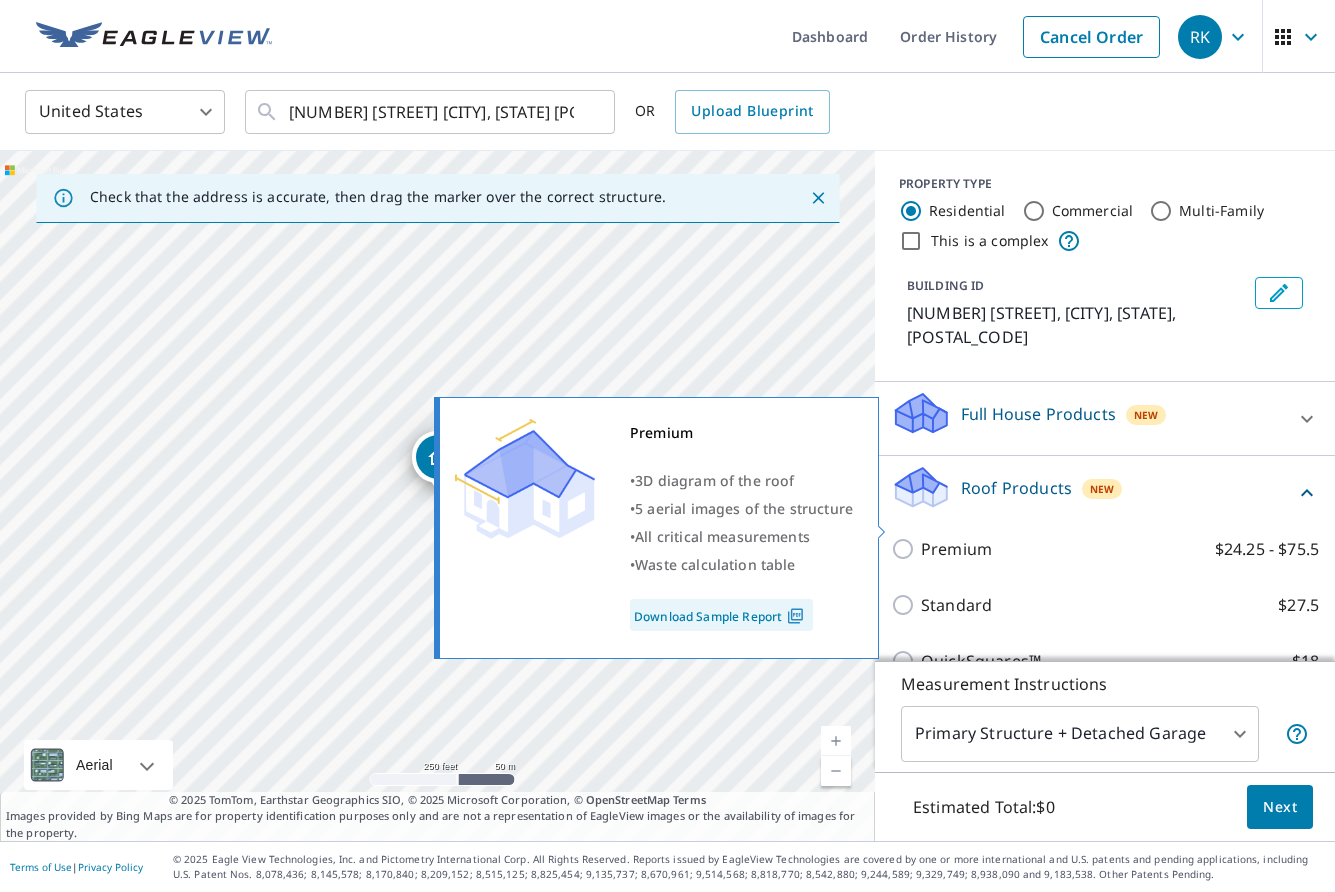 click on "Premium" at bounding box center (956, 549) 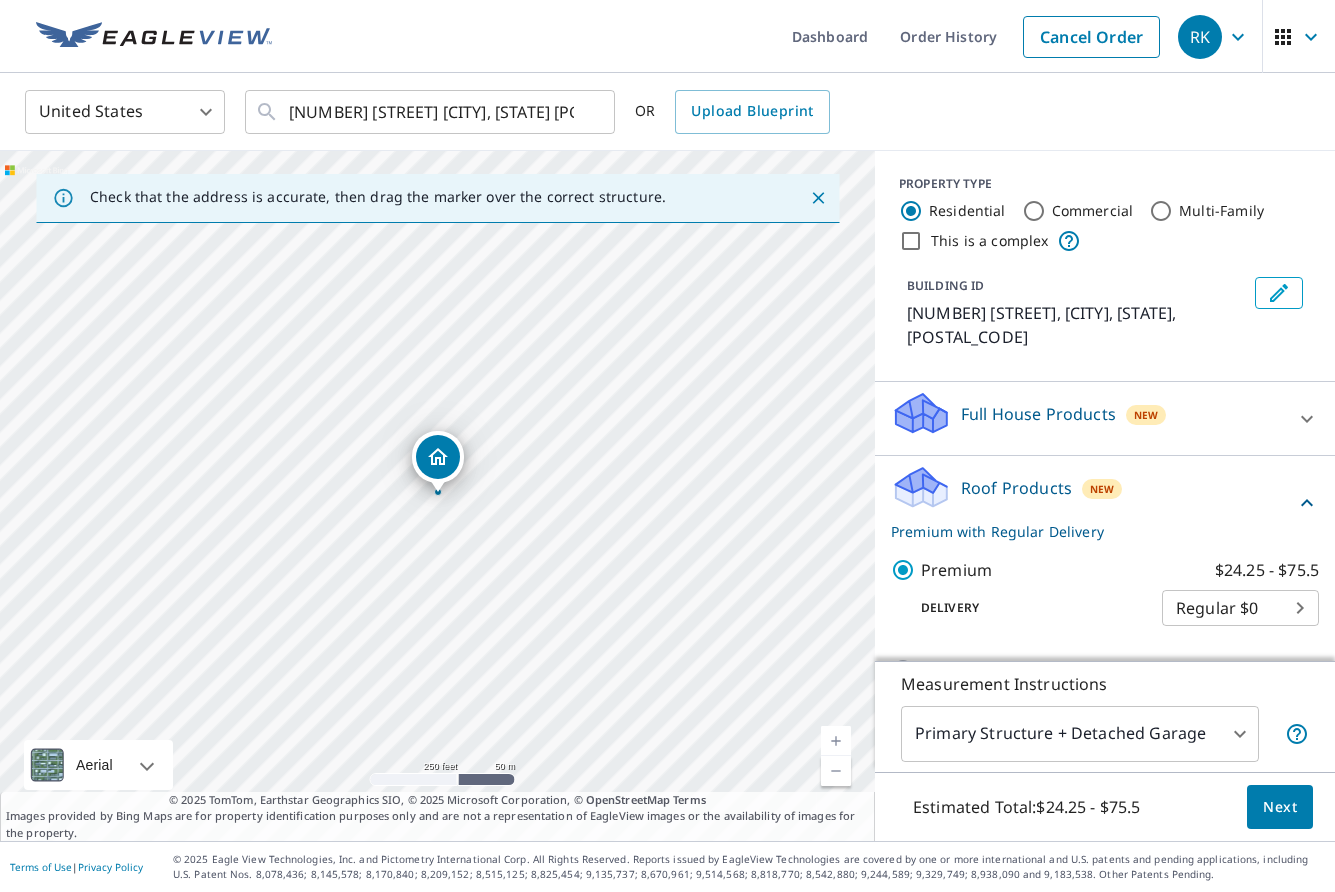 click on "RK RK
Dashboard Order History Cancel Order RK United States US ​ 7719 Back Creek Rd Hamburg, NY 14075 ​ OR Upload Blueprint Check that the address is accurate, then drag the marker over the correct structure. 7719 Back Creek Rd Hamburg, NY 14075 Aerial Road A standard road map Aerial A detailed look from above Labels Labels 250 feet 50 m © 2025 TomTom, © Vexcel Imaging, © 2025 Microsoft Corporation,  © OpenStreetMap Terms © 2025 TomTom, Earthstar Geographics SIO, © 2025 Microsoft Corporation, ©   OpenStreetMap   Terms Images provided by Bing Maps are for property identification purposes only and are not a representation of EagleView images or the availability of images for the property. PROPERTY TYPE Residential Commercial Multi-Family This is a complex BUILDING ID 7719 Back Creek Rd, Hamburg, NY, 14075 Full House Products New Full House™ $91 Roof Products New Premium with Regular Delivery Premium $24.25 - $75.5 Delivery Regular $0 8 ​ Standard $27.5 QuickSquares™ $18 Gutter $13.75 $18" at bounding box center (667, 446) 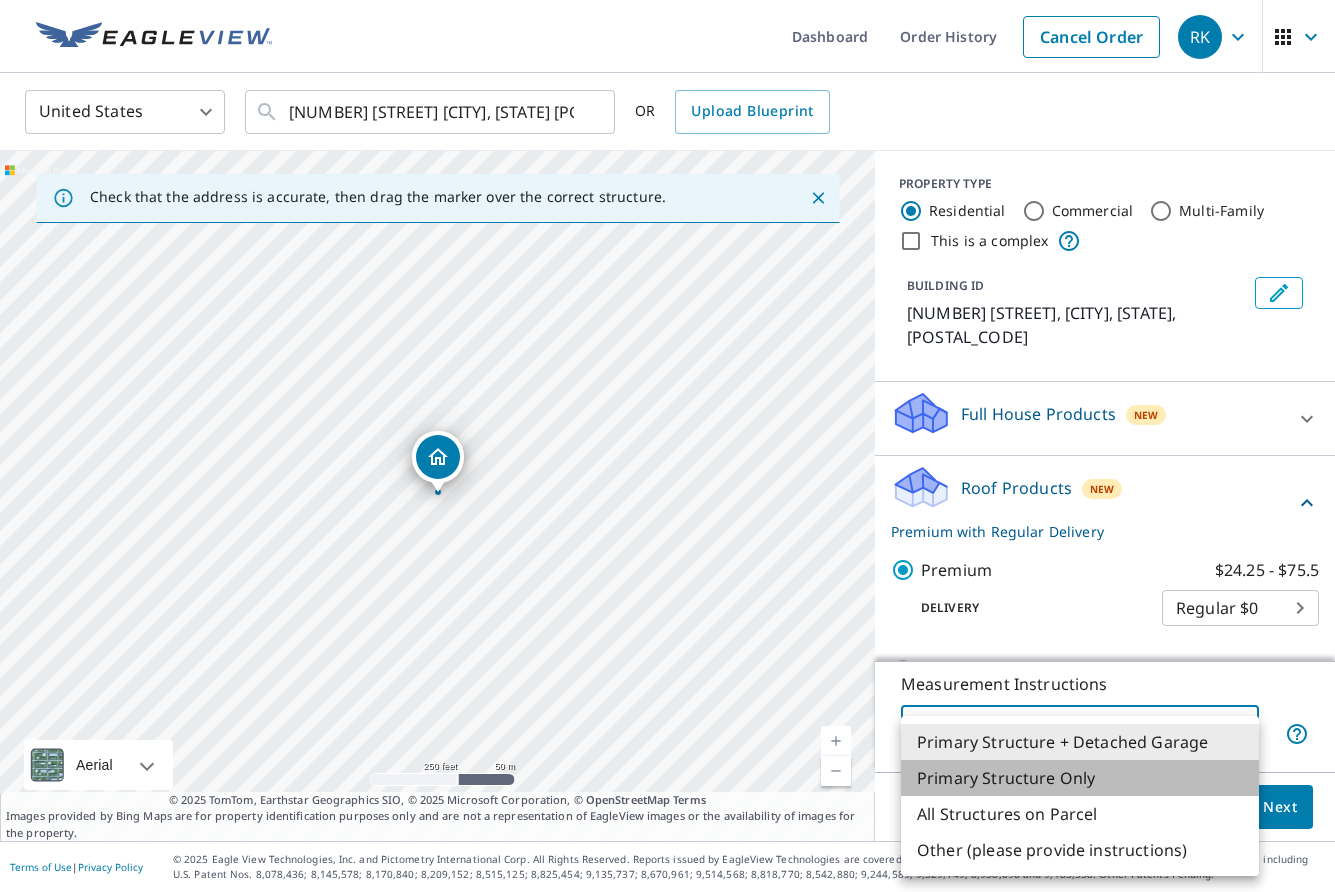 click on "Primary Structure Only" at bounding box center (1080, 778) 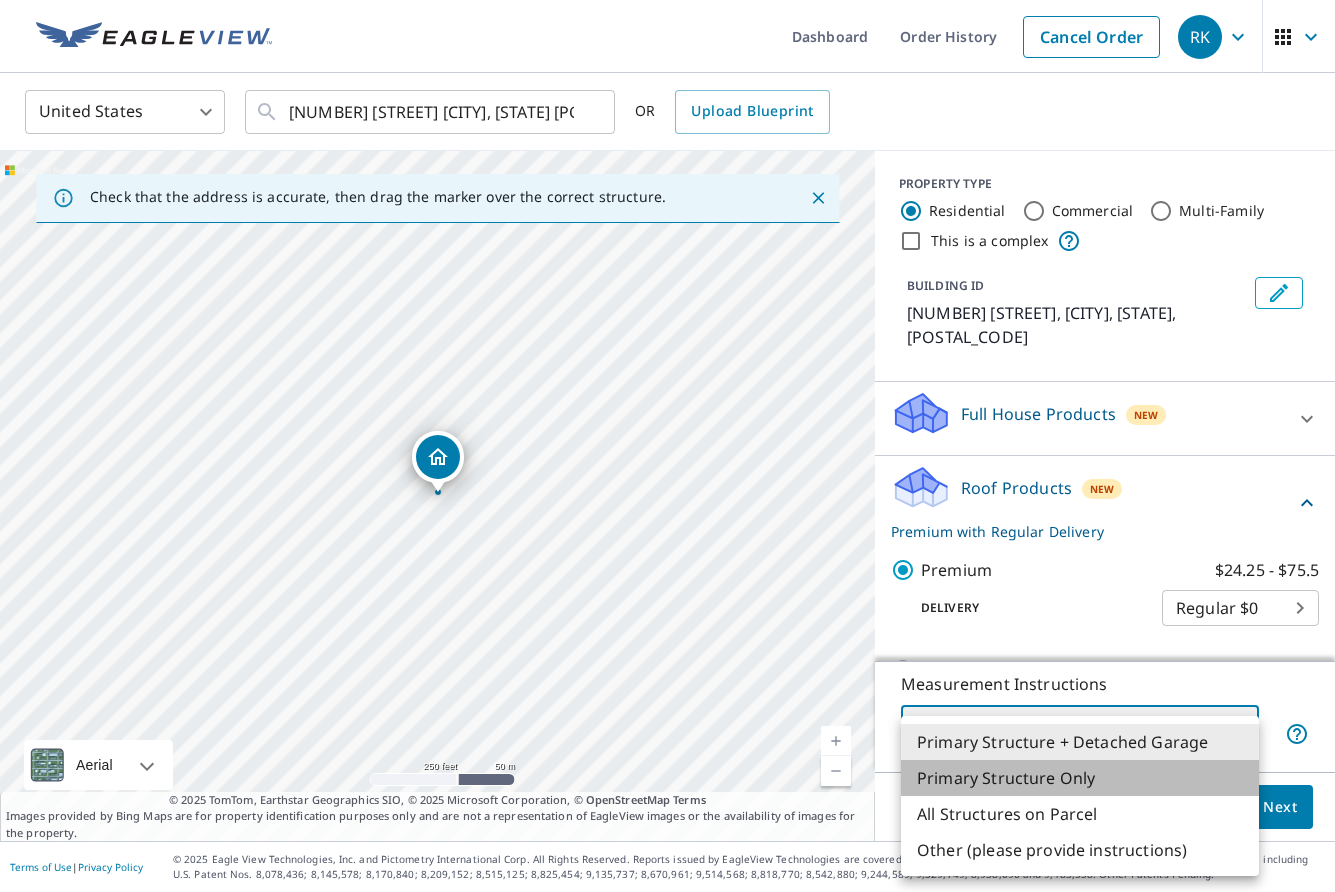 type on "2" 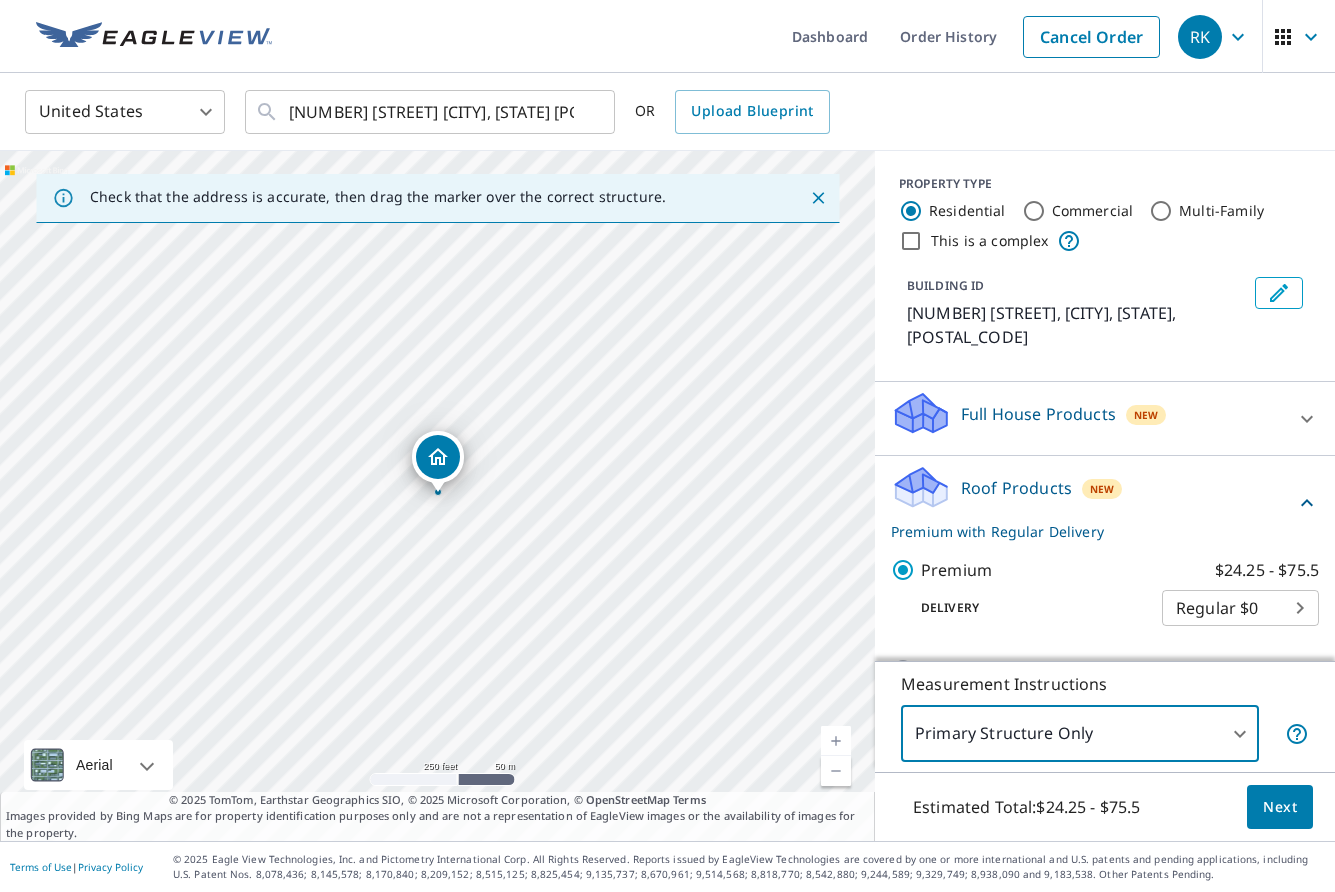 click on "Next" at bounding box center (1280, 807) 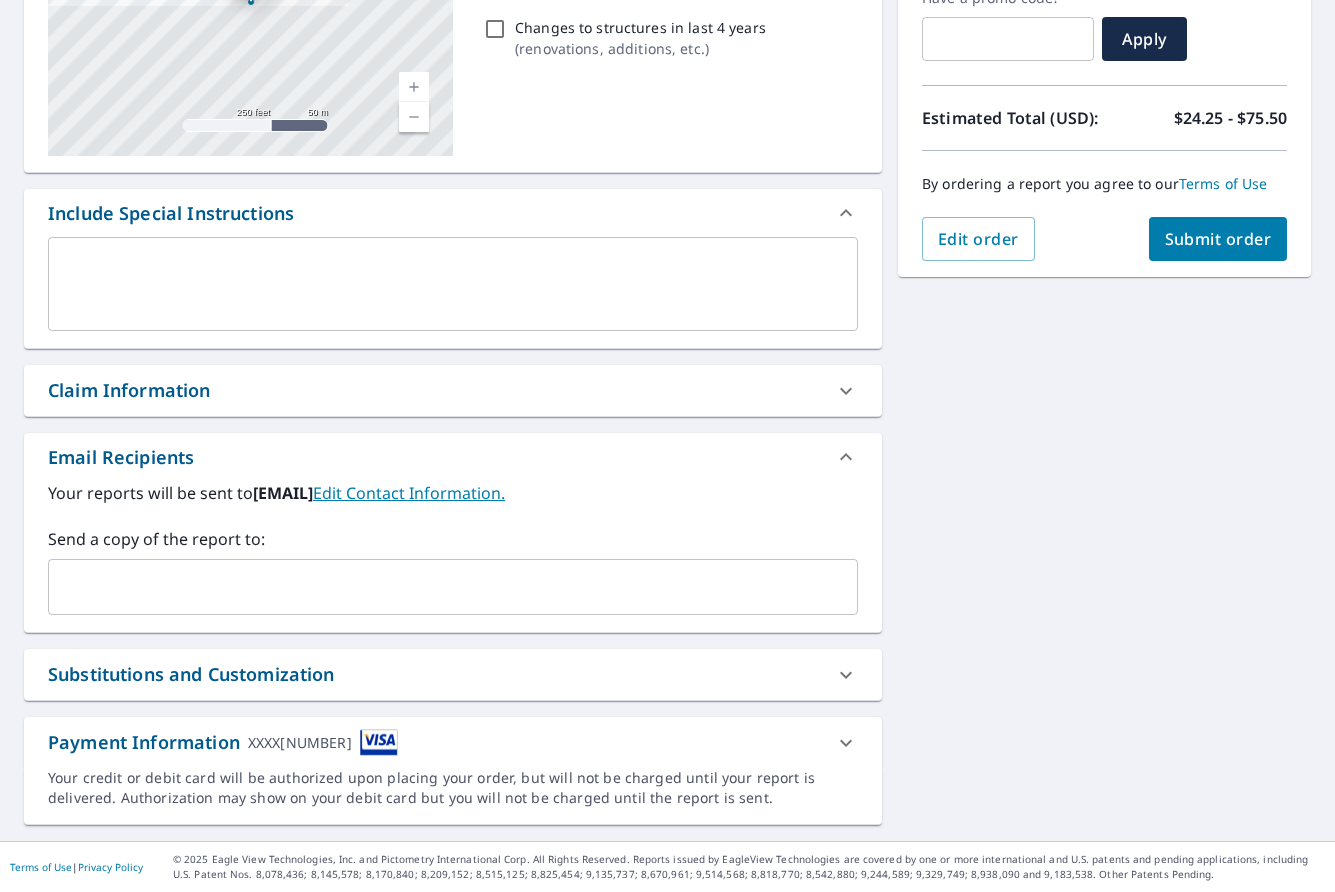 scroll, scrollTop: 361, scrollLeft: 0, axis: vertical 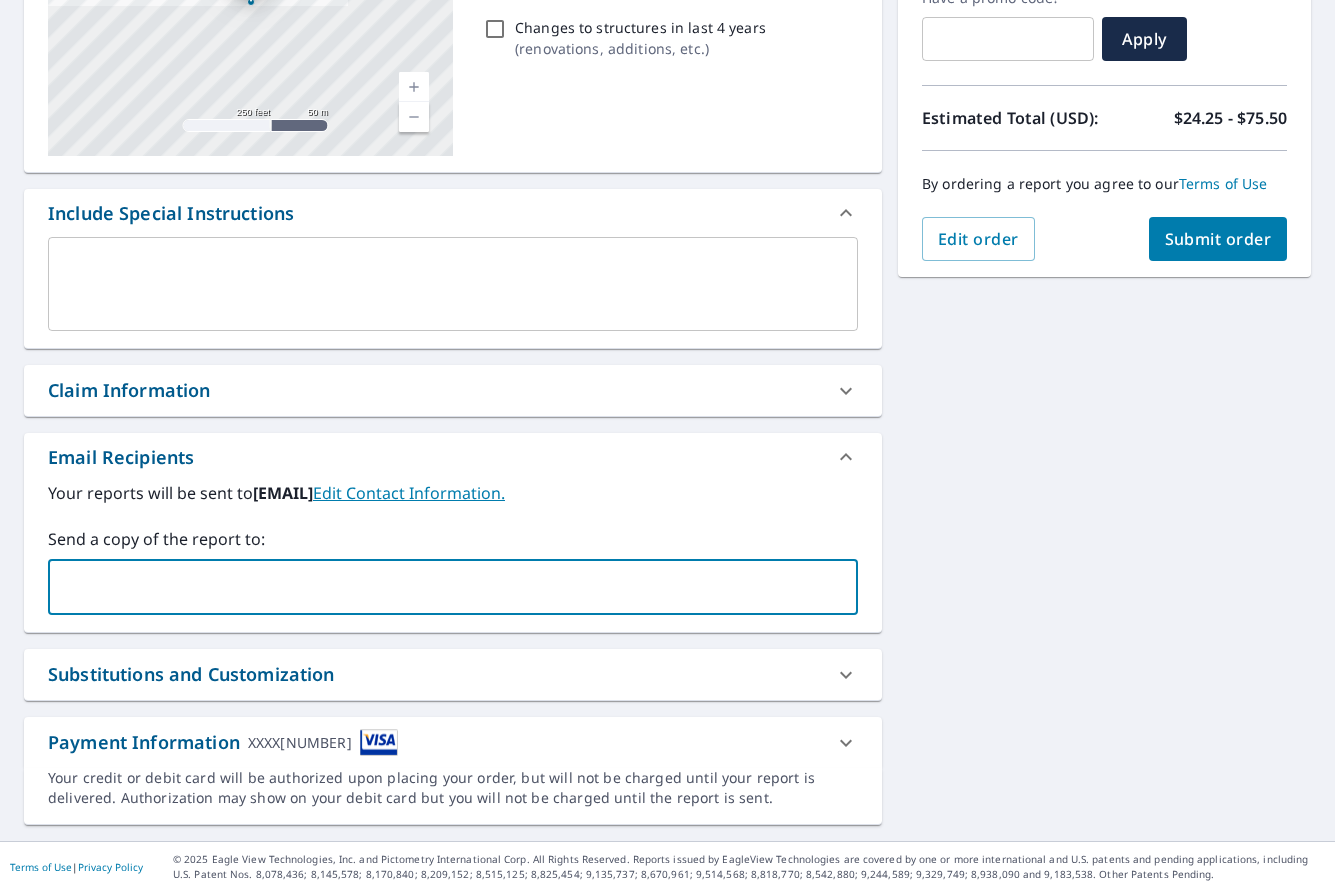 type on "mlynch@kazhomeimprovements.com" 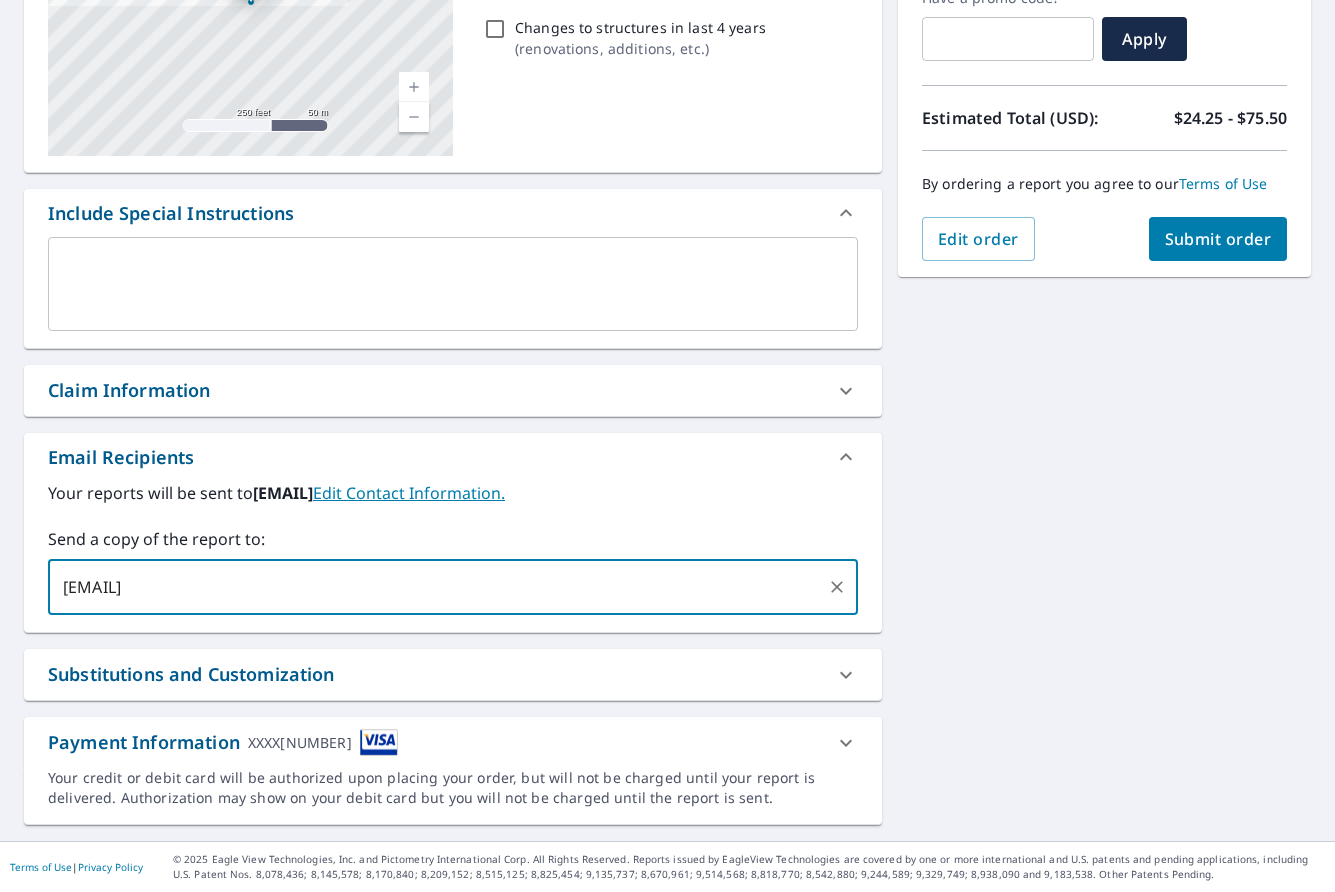 type 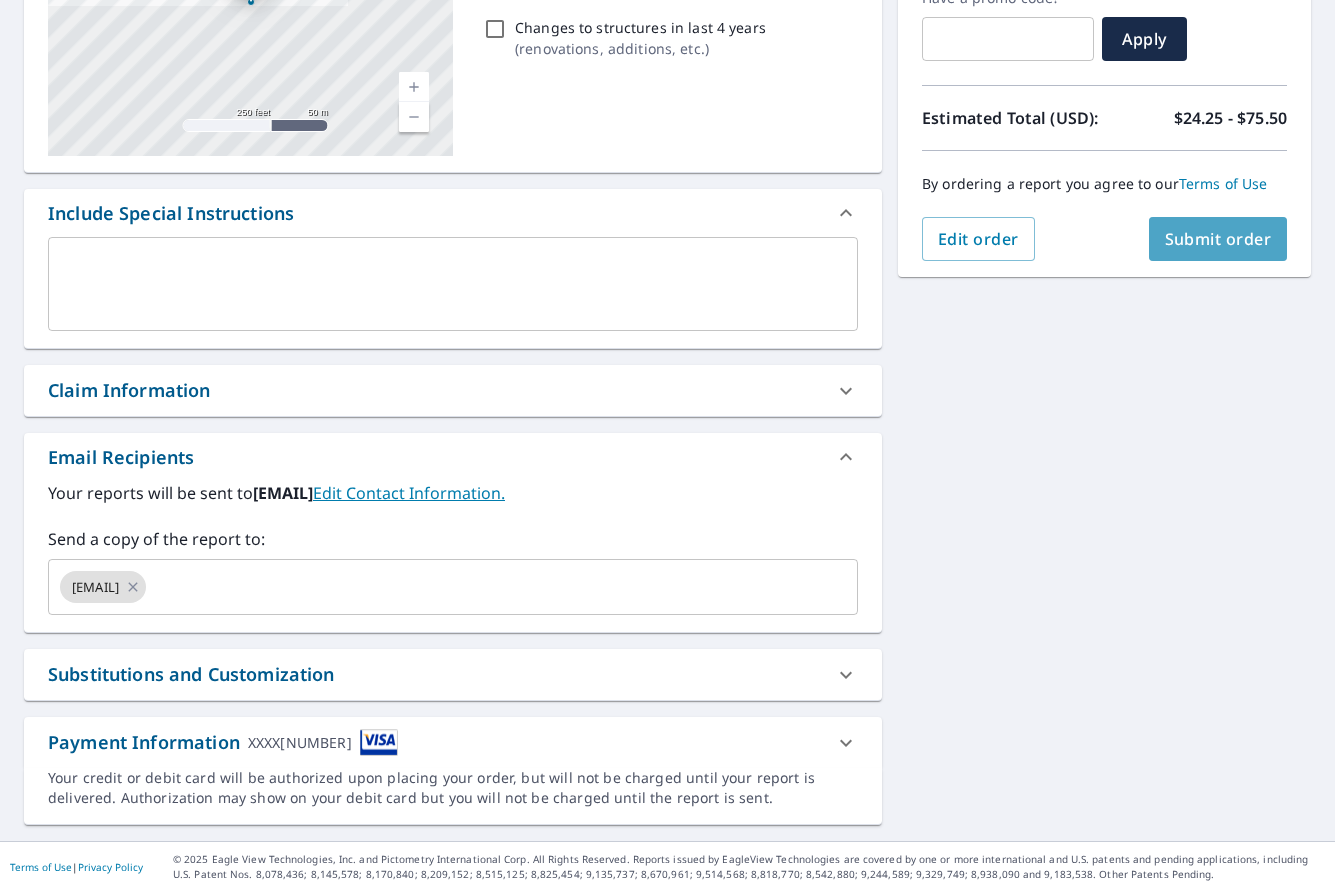 click on "Submit order" at bounding box center [1218, 239] 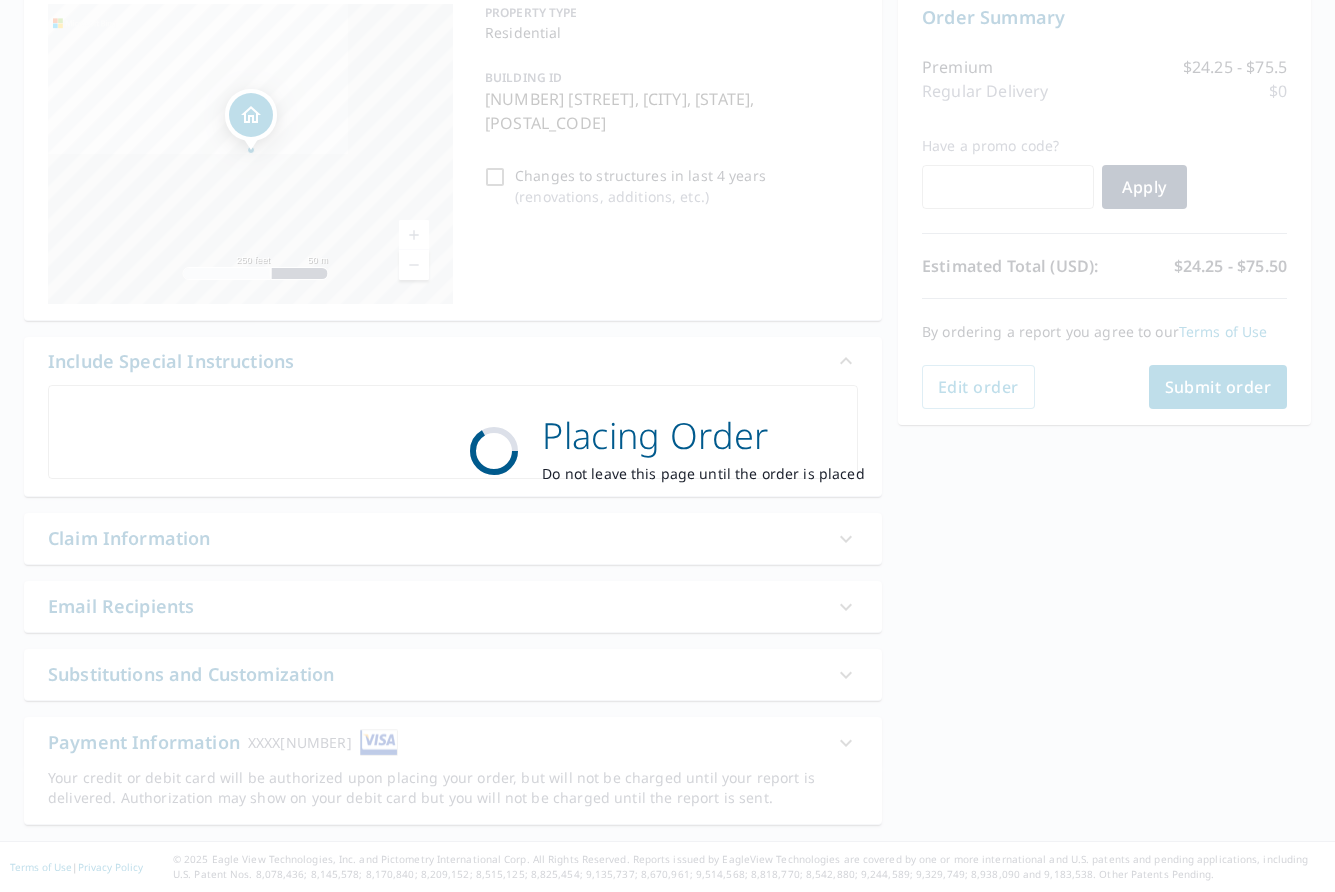 scroll, scrollTop: 213, scrollLeft: 0, axis: vertical 